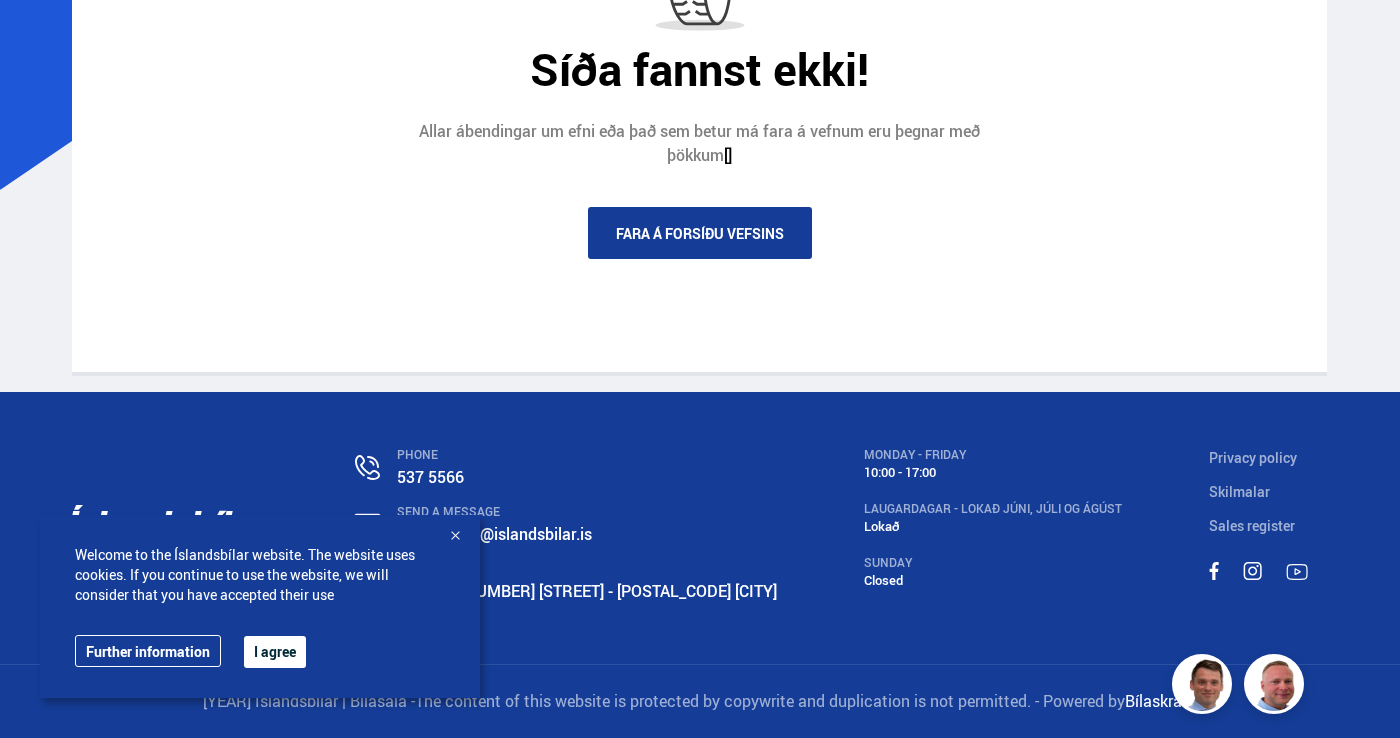 scroll, scrollTop: 0, scrollLeft: 0, axis: both 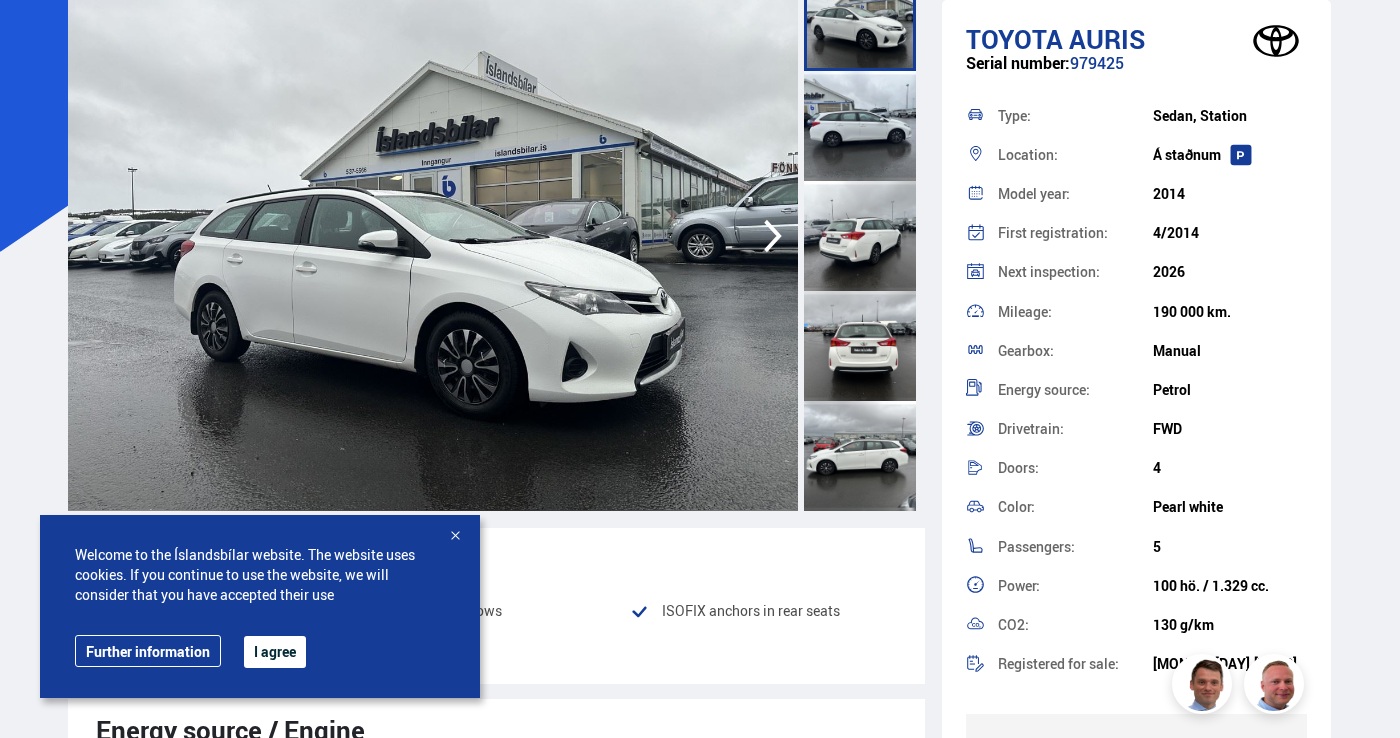 click on "I agree" at bounding box center [275, 652] 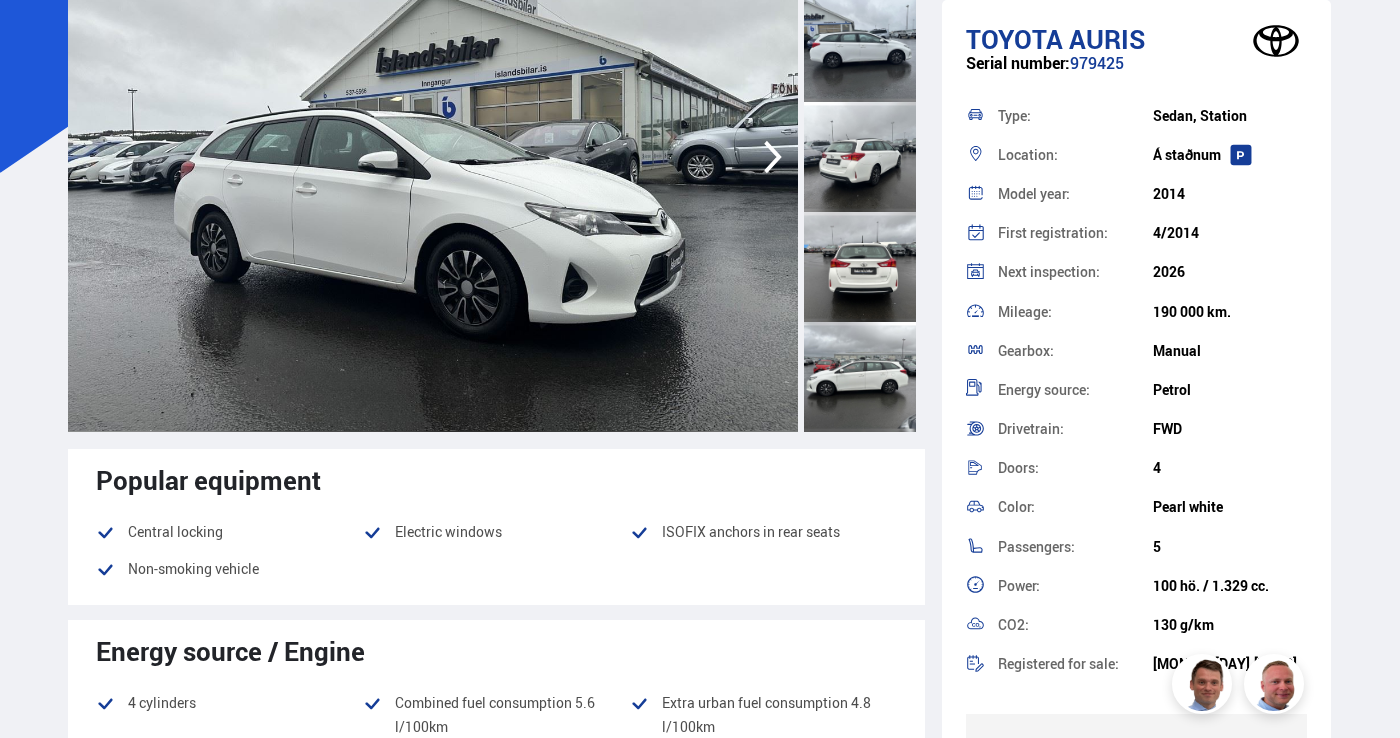 scroll, scrollTop: 275, scrollLeft: 0, axis: vertical 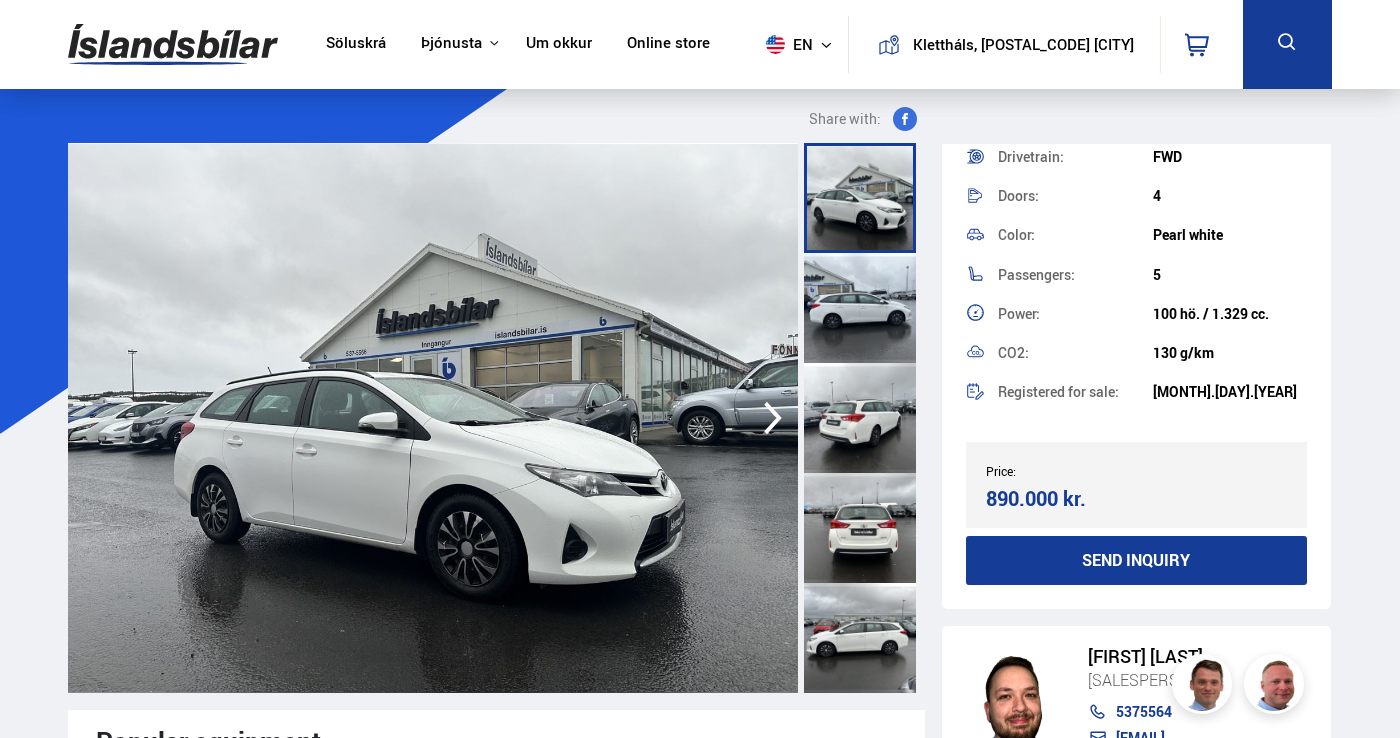 click on "Söluskrá" at bounding box center [356, 44] 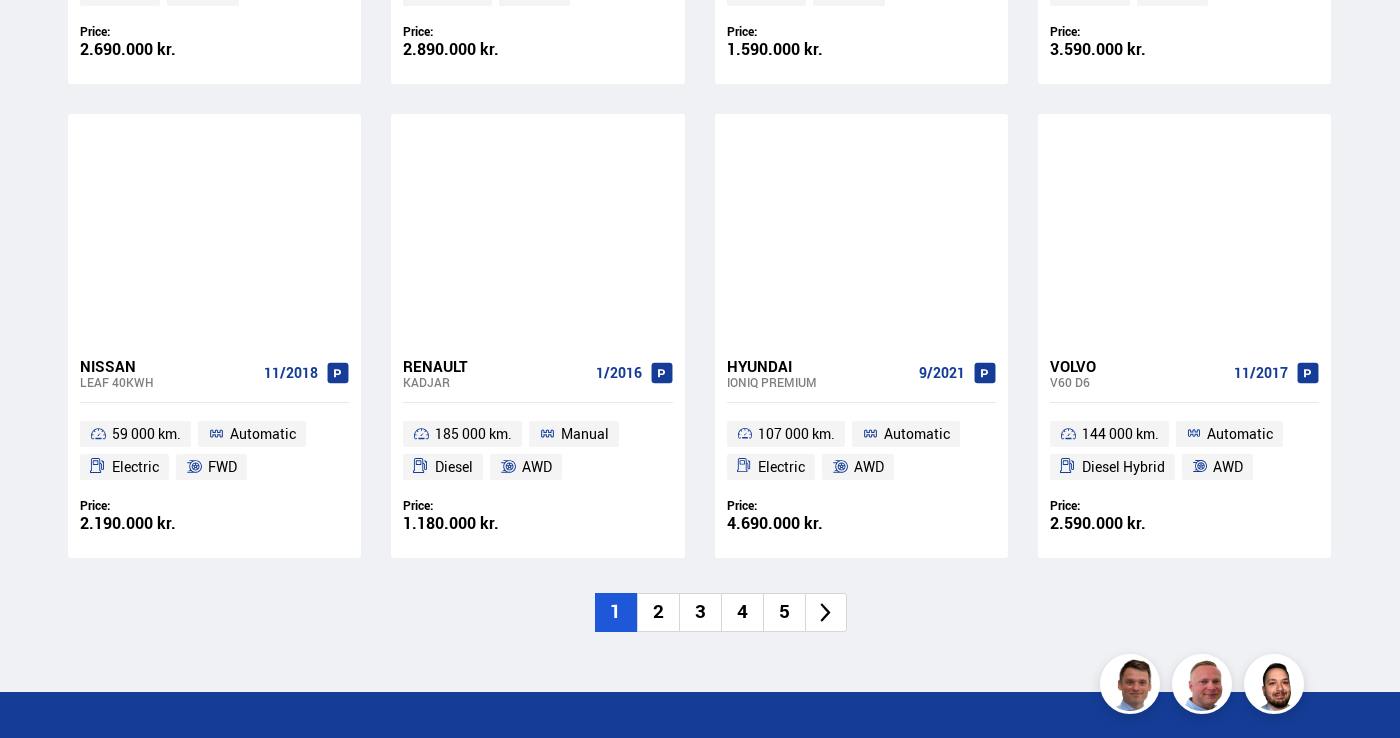 scroll, scrollTop: 2737, scrollLeft: 0, axis: vertical 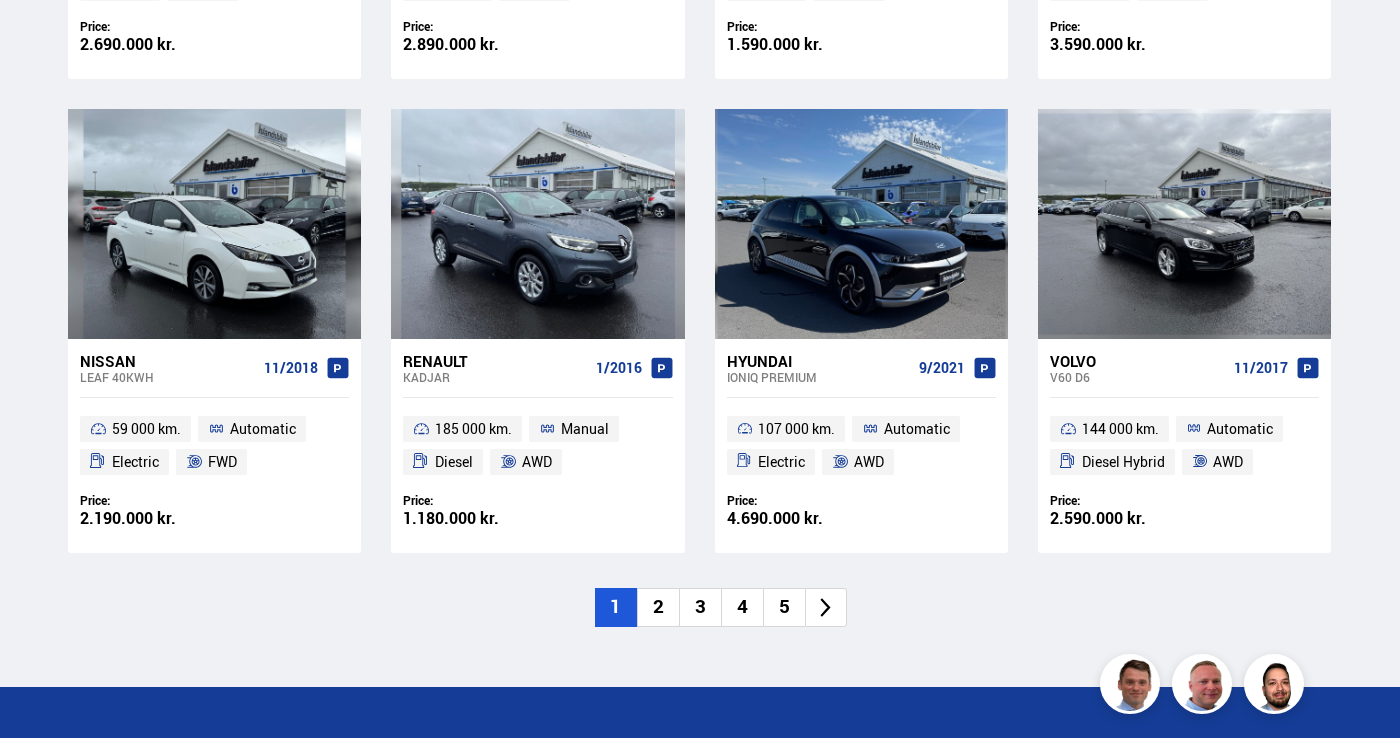 click on "2" at bounding box center (658, 607) 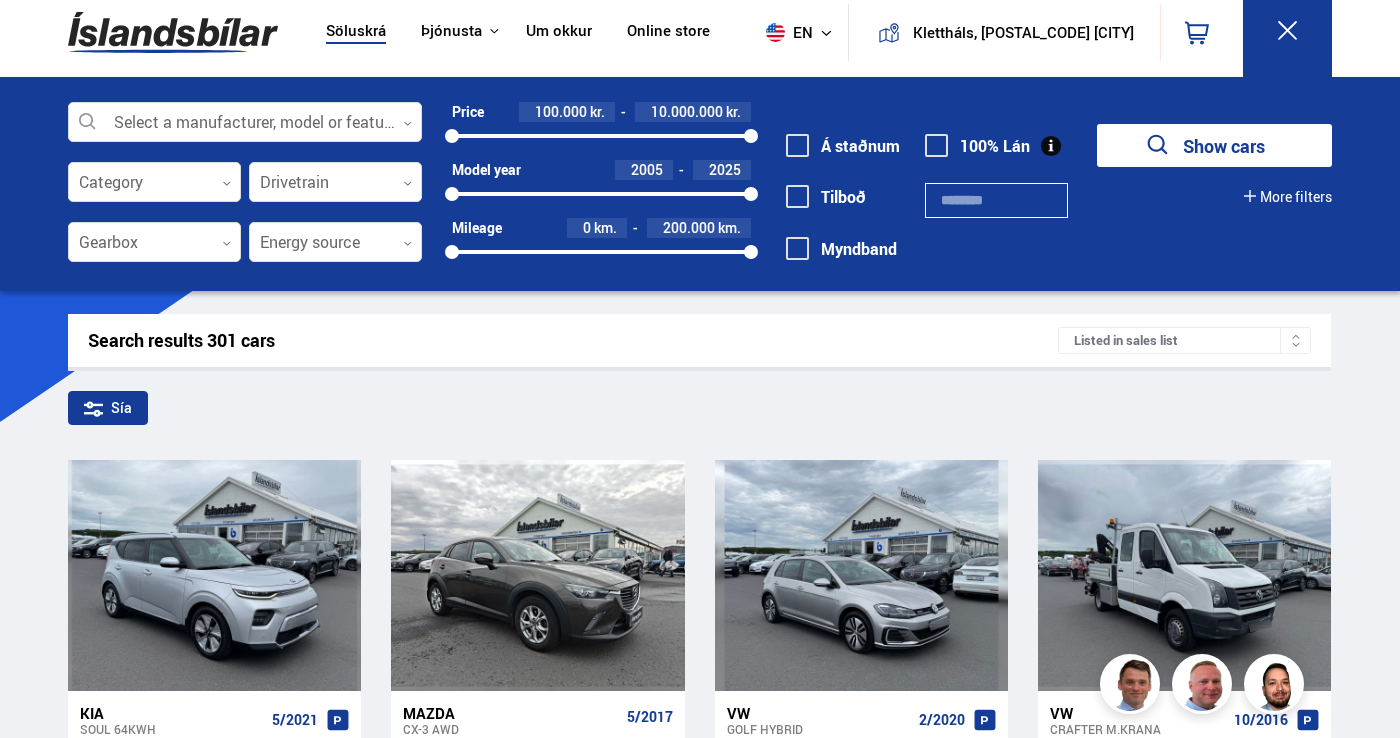 scroll, scrollTop: 0, scrollLeft: 0, axis: both 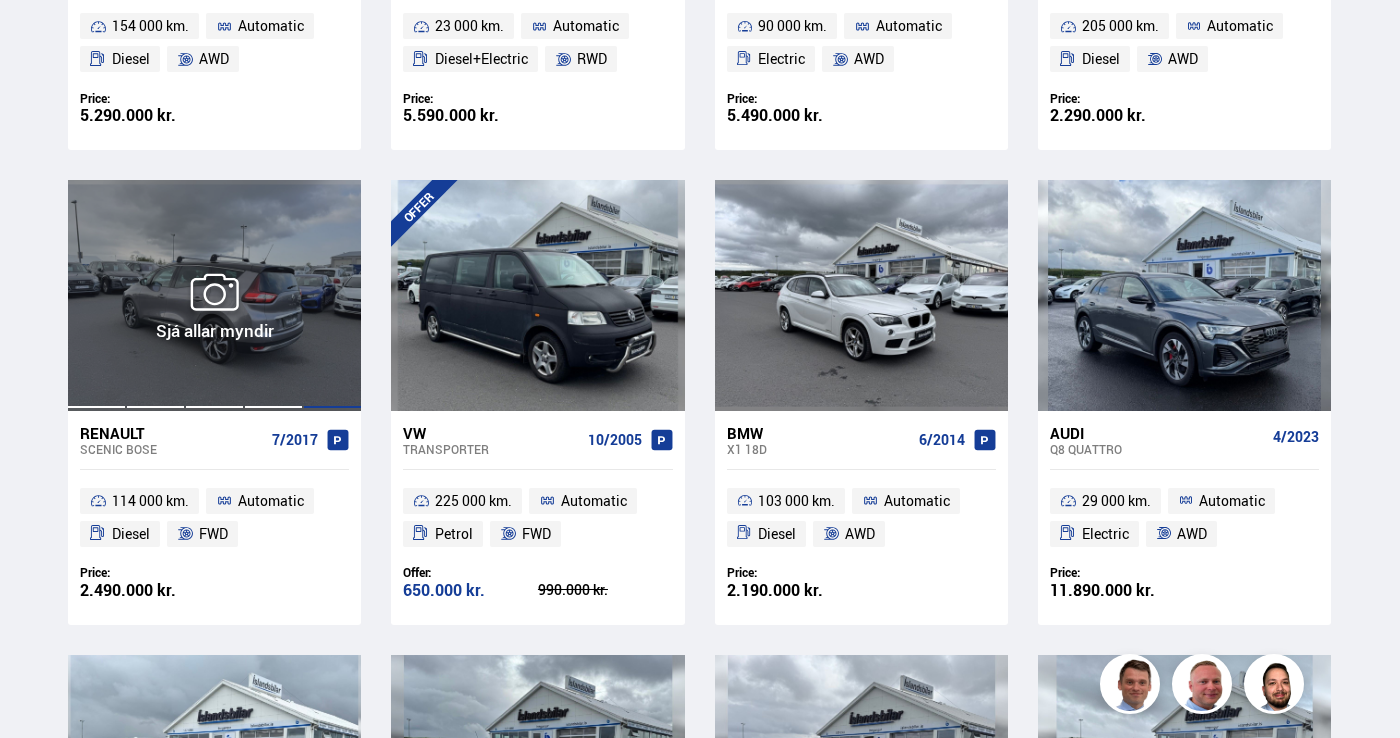 click at bounding box center [332, 295] 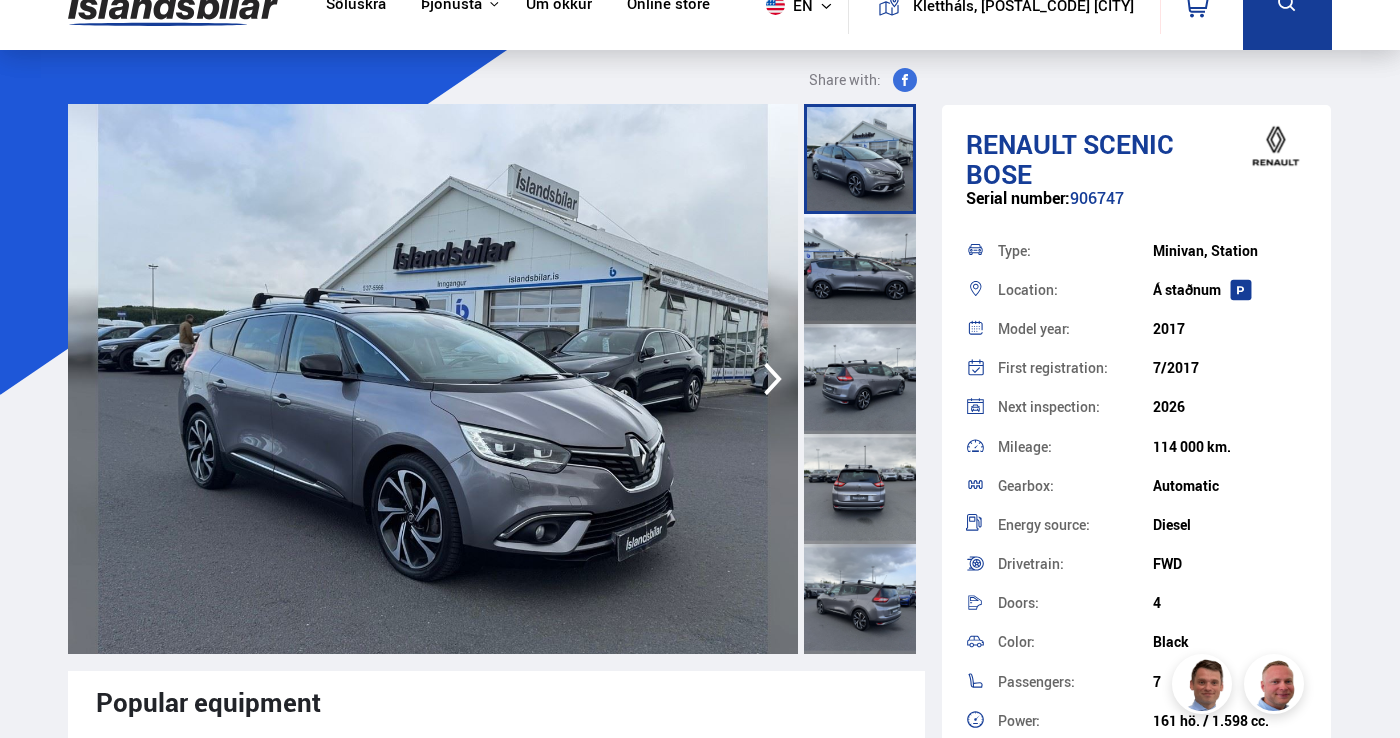scroll, scrollTop: 52, scrollLeft: 0, axis: vertical 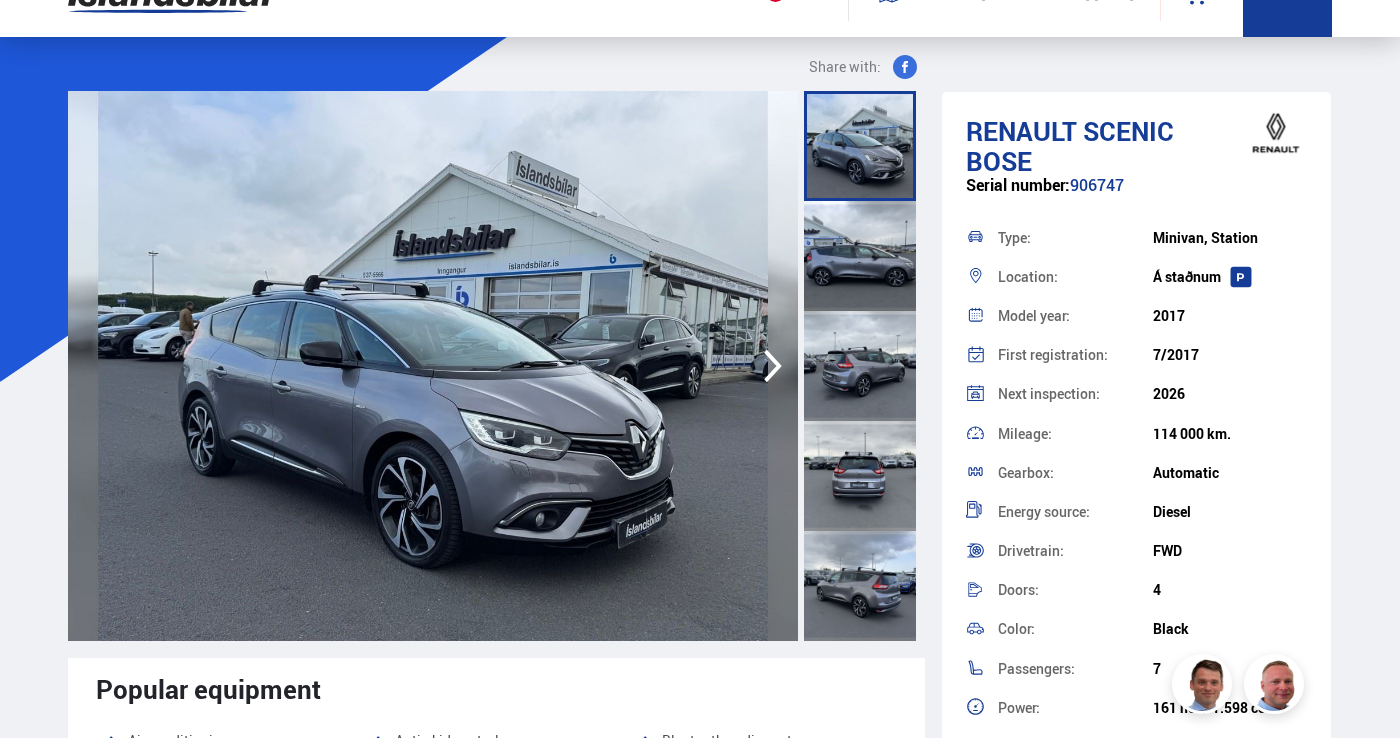 click at bounding box center (860, 476) 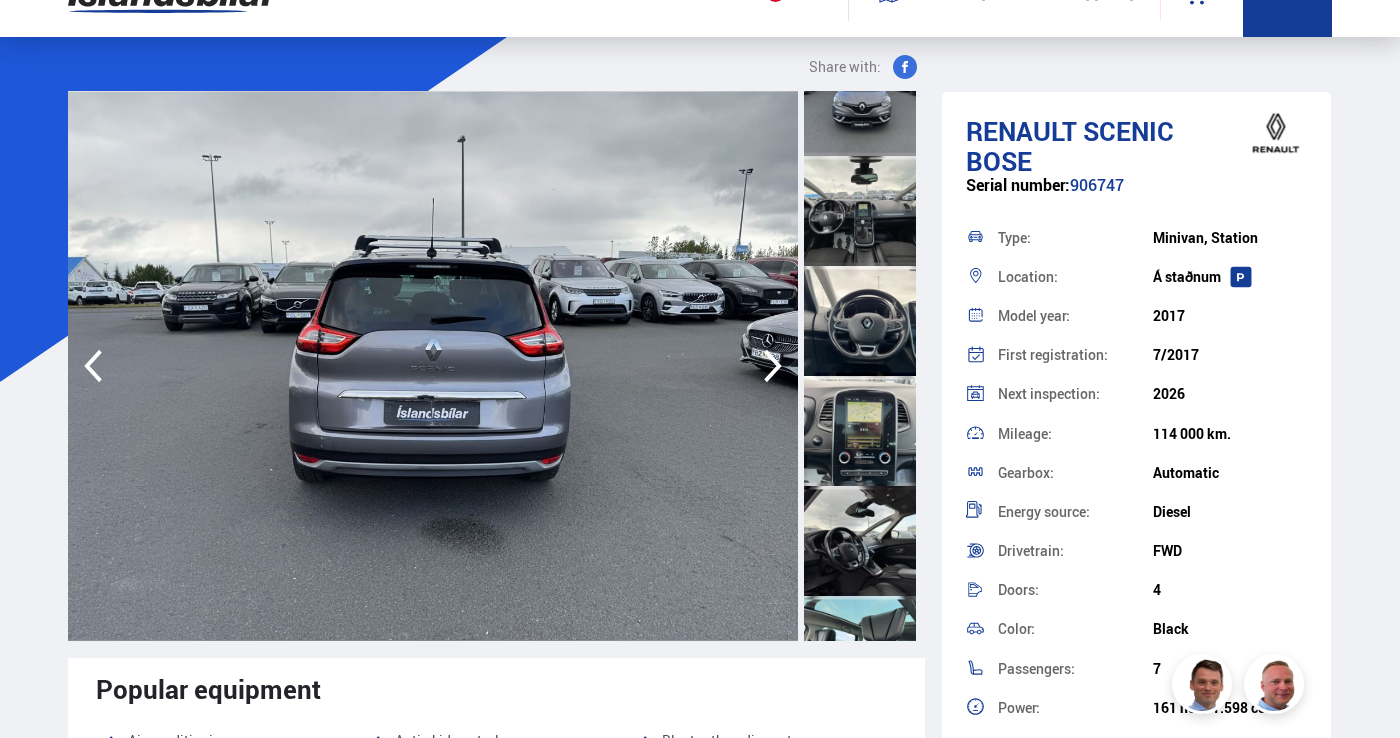 scroll, scrollTop: 823, scrollLeft: 0, axis: vertical 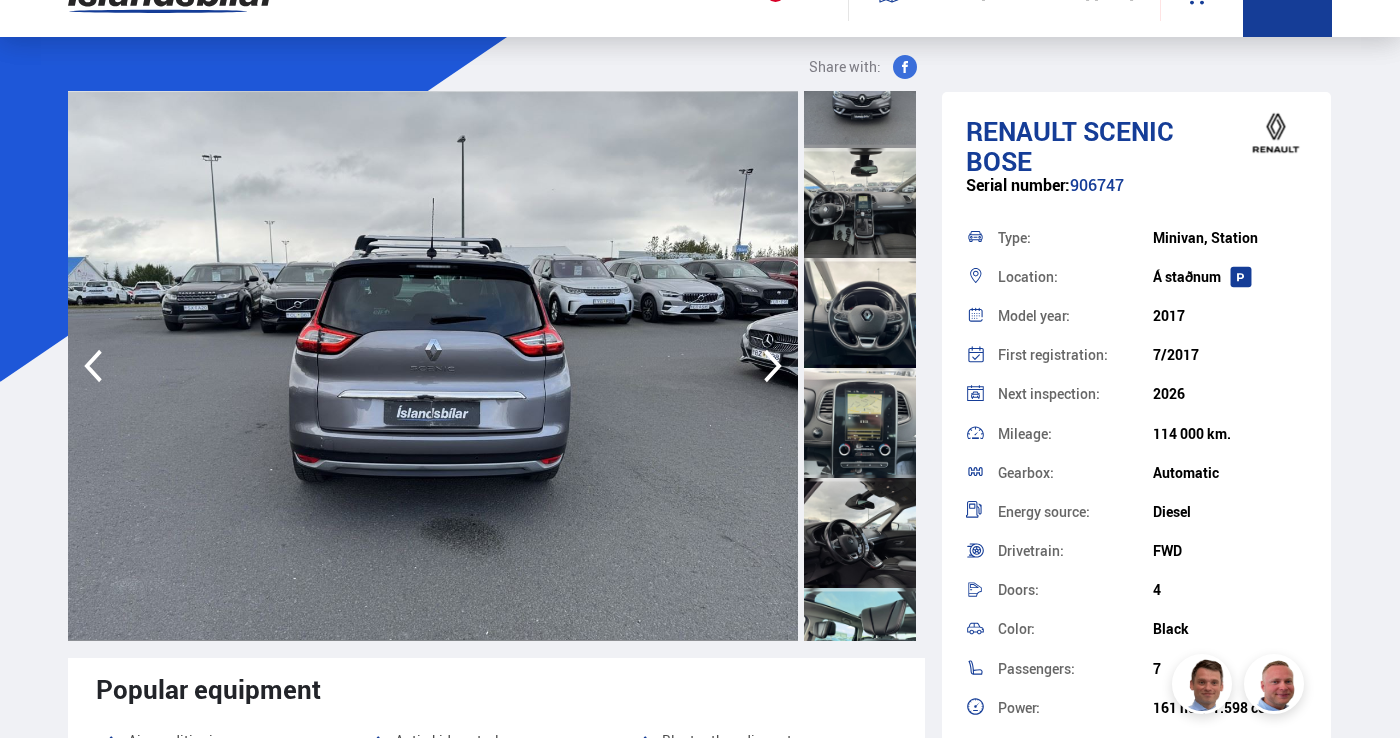 click at bounding box center [860, 423] 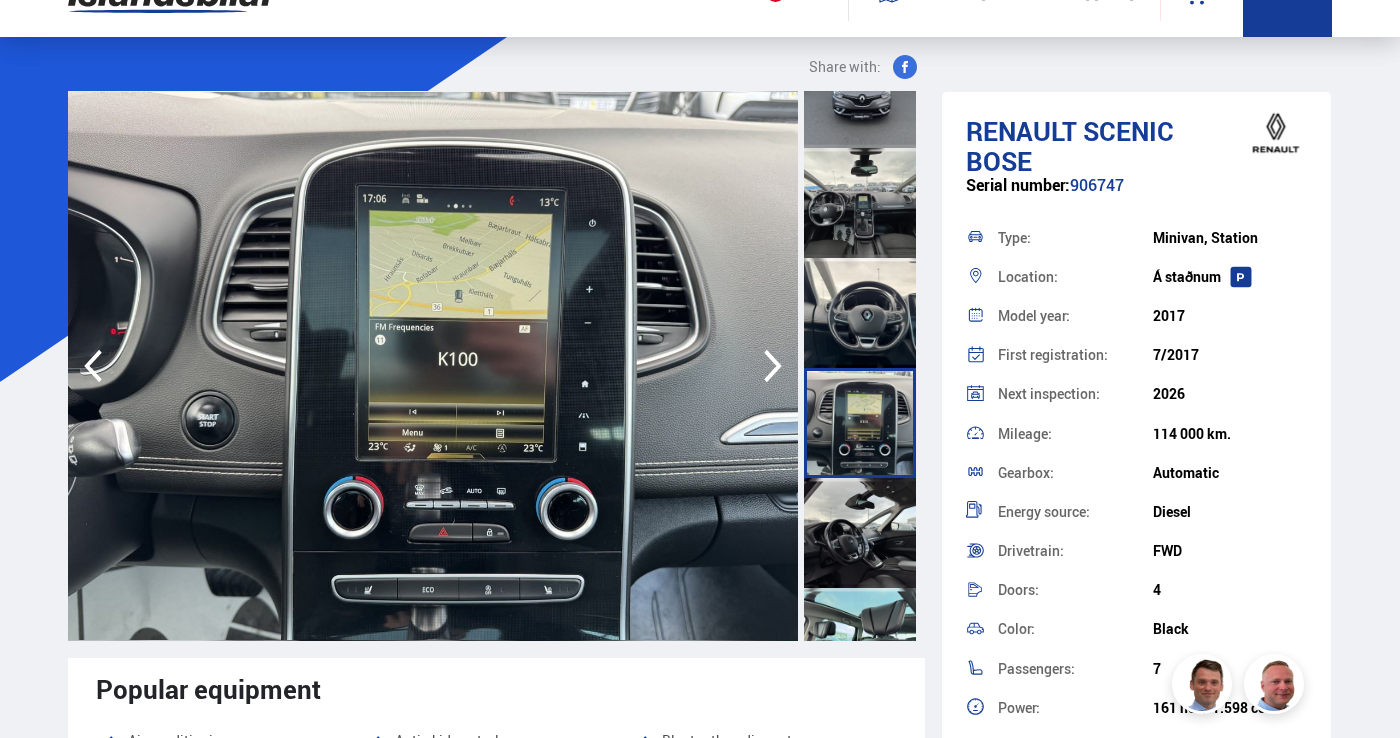 click at bounding box center (860, 533) 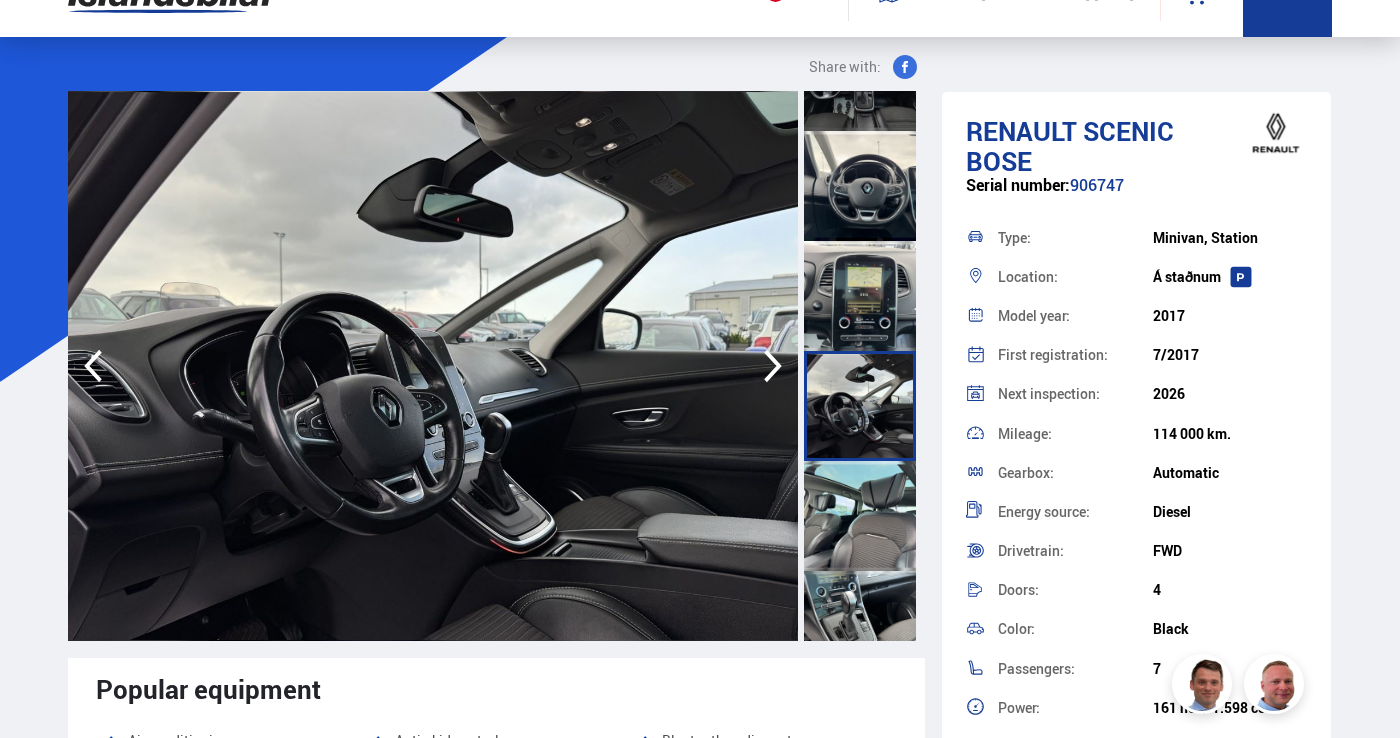 scroll, scrollTop: 952, scrollLeft: 0, axis: vertical 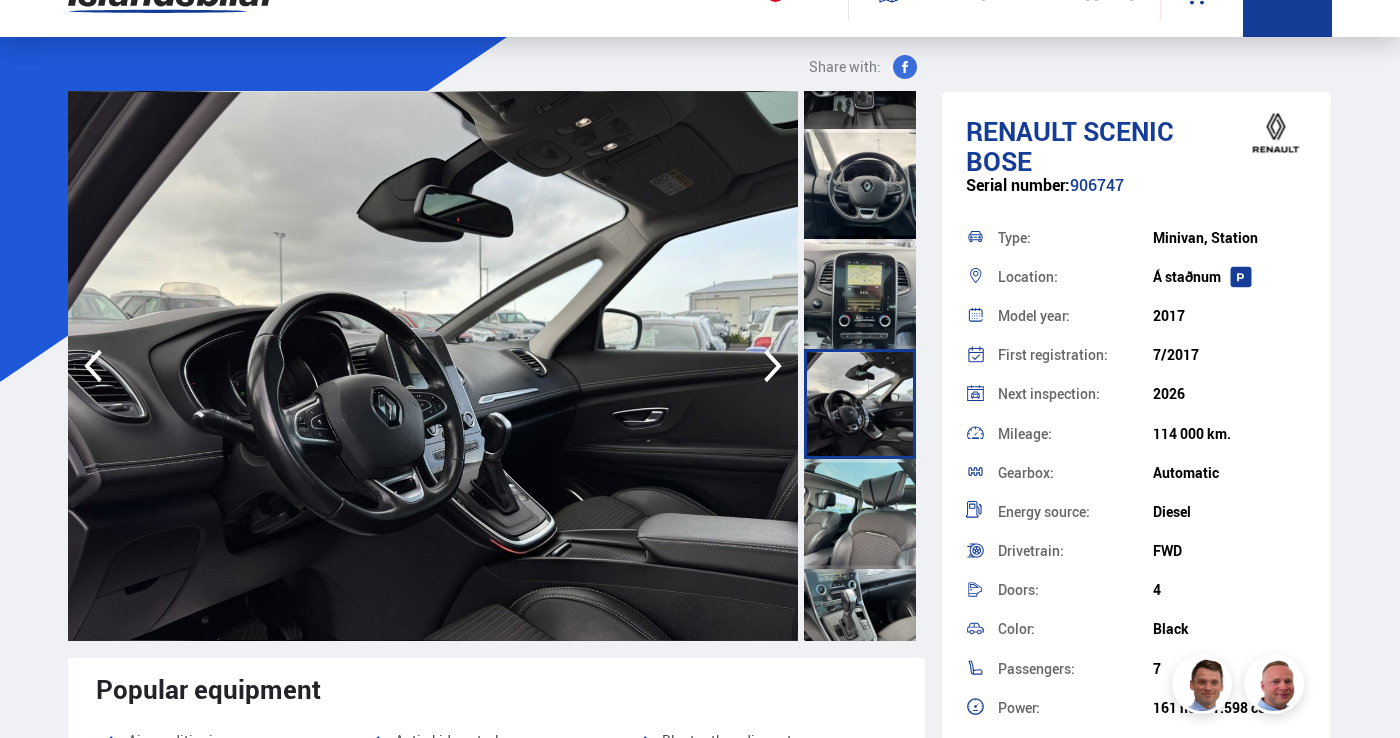 click at bounding box center [860, 514] 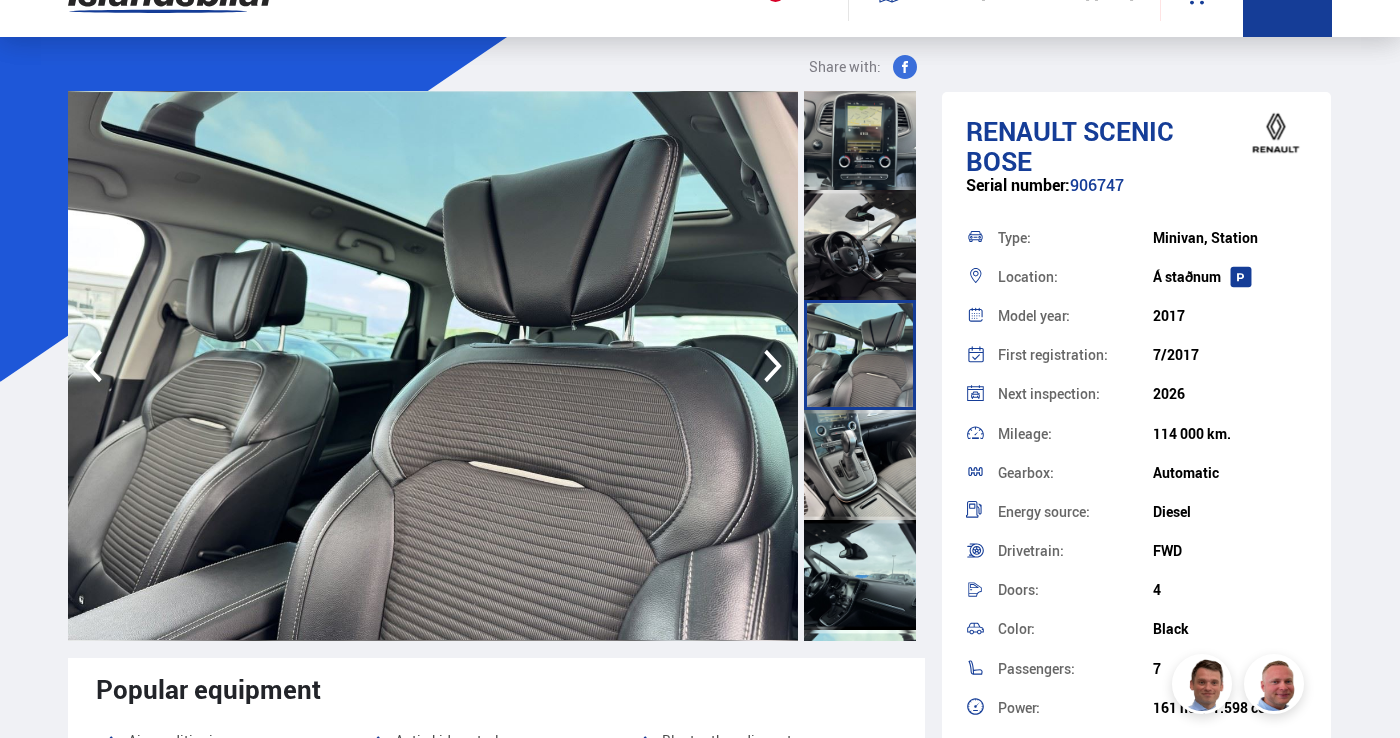 scroll, scrollTop: 1144, scrollLeft: 0, axis: vertical 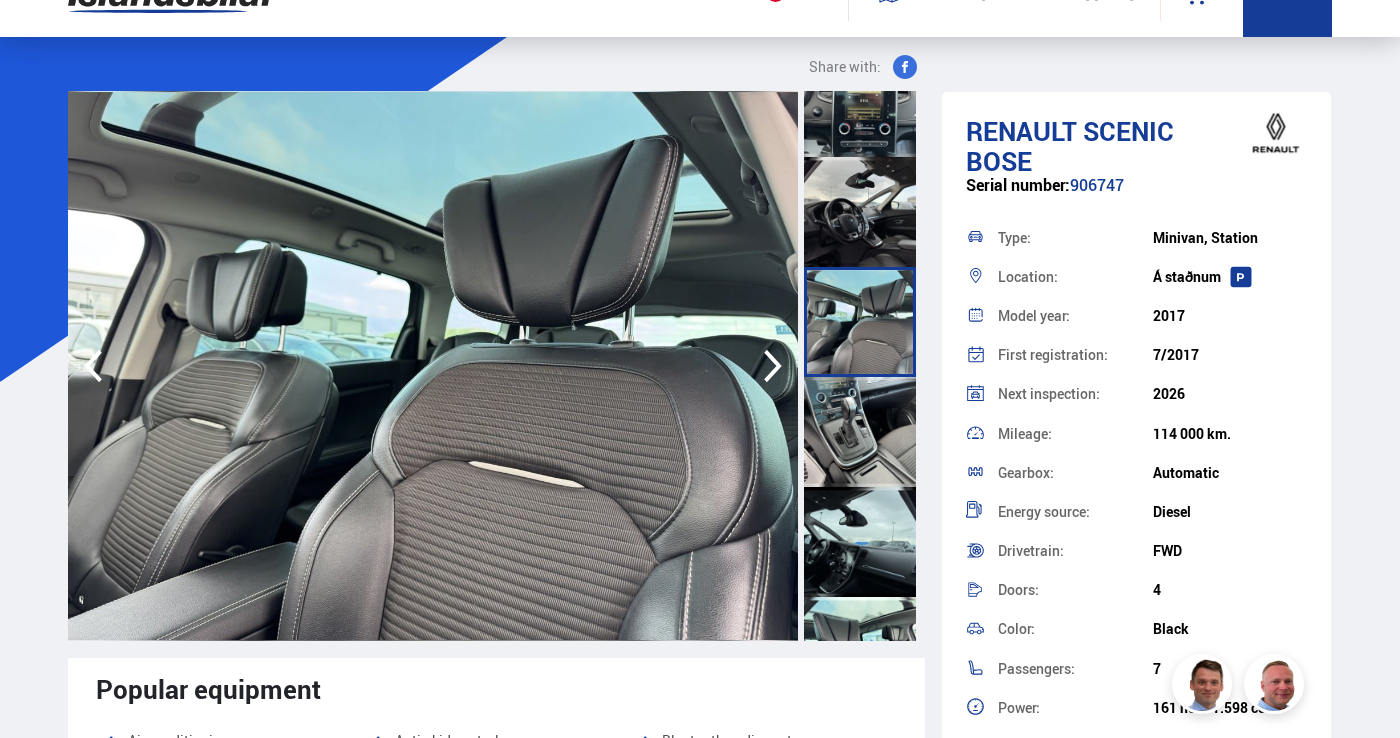 click at bounding box center [860, 542] 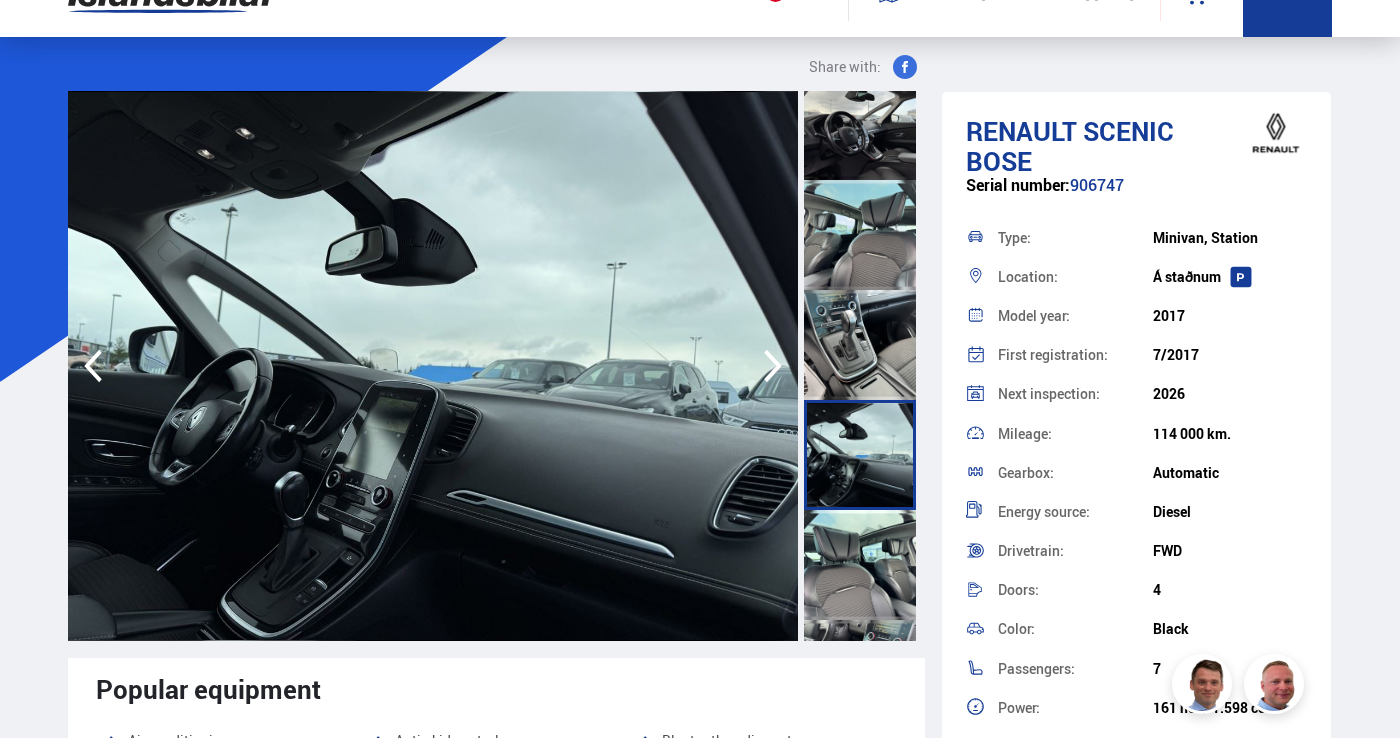 scroll, scrollTop: 1232, scrollLeft: 0, axis: vertical 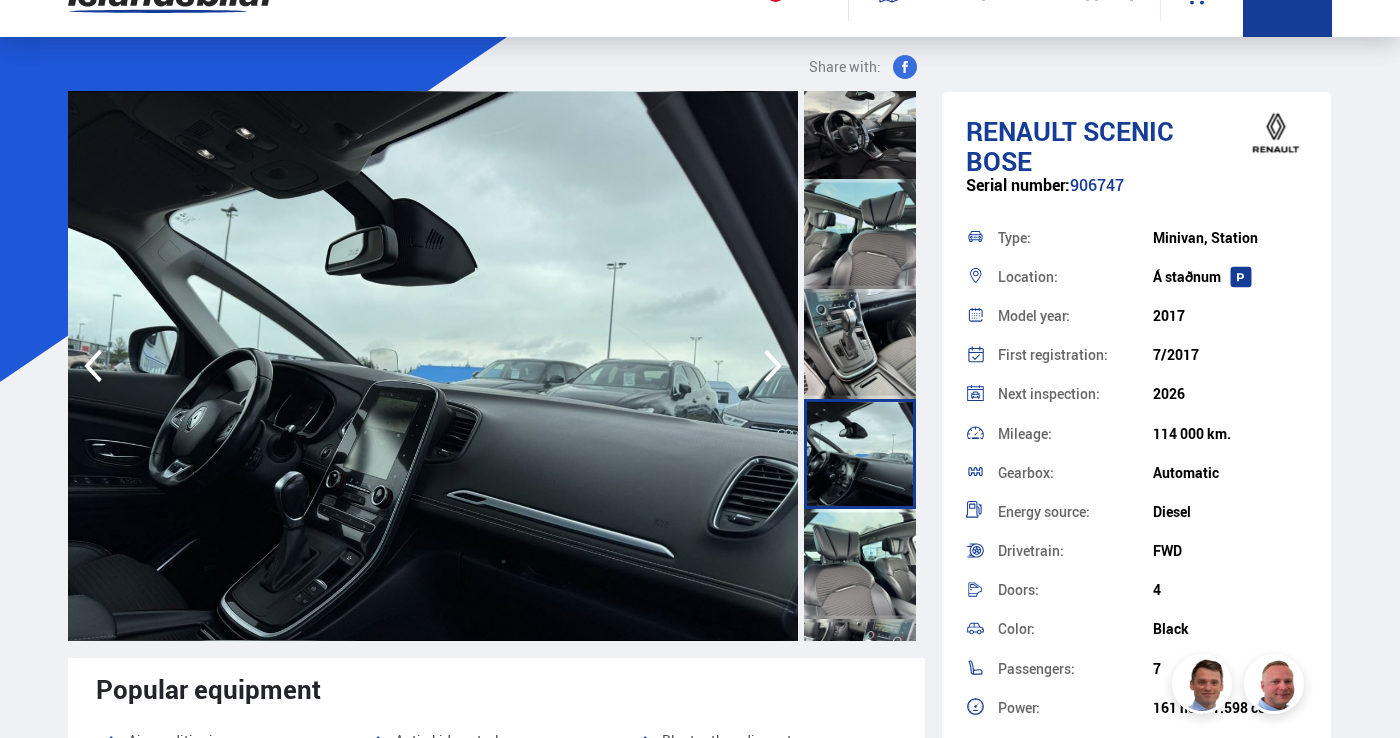 click at bounding box center (860, 564) 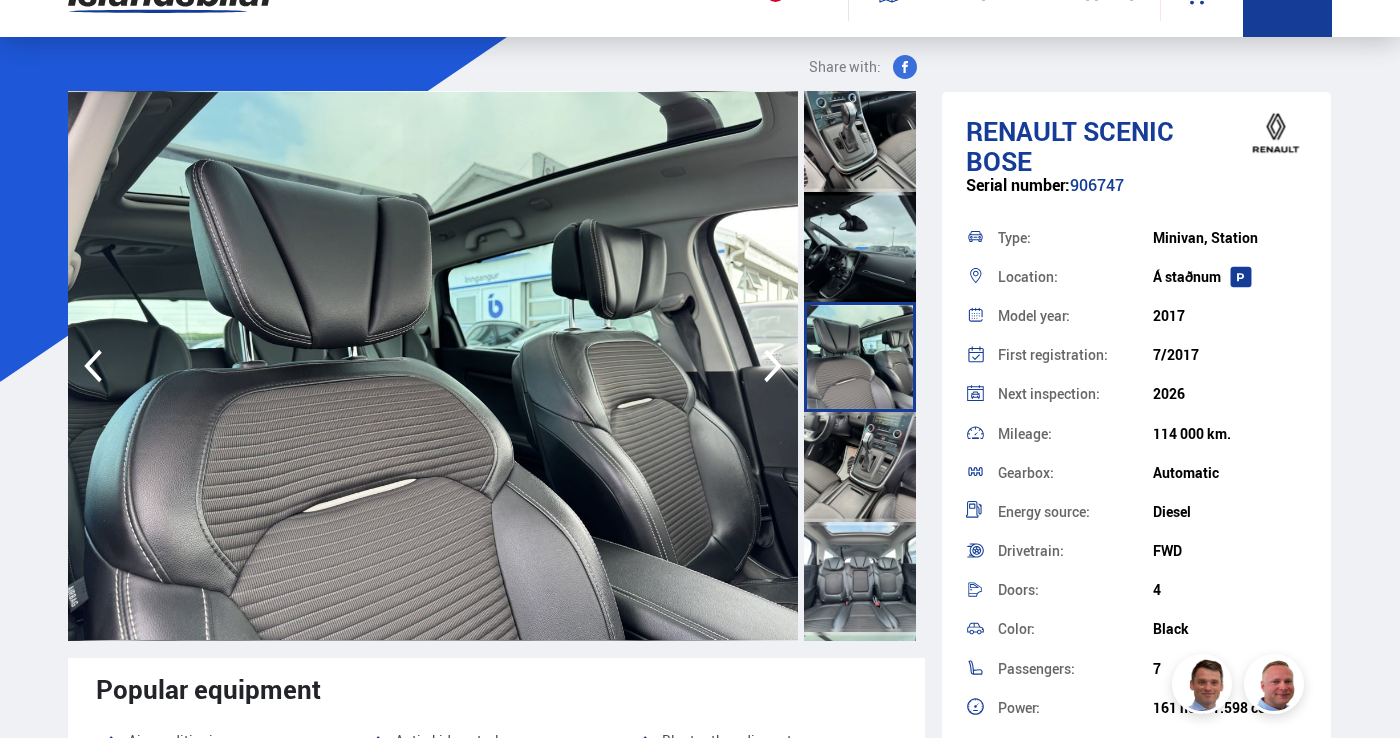 scroll, scrollTop: 1444, scrollLeft: 0, axis: vertical 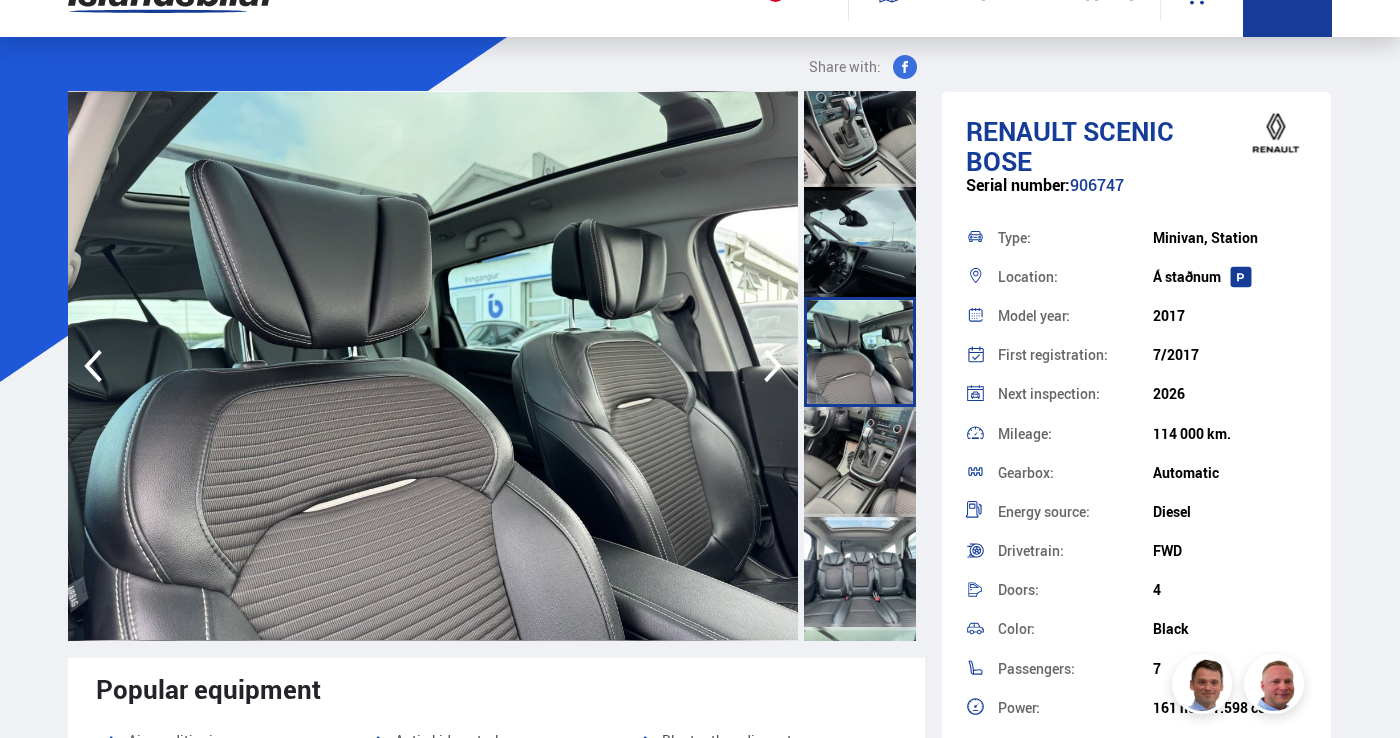 click at bounding box center [860, 572] 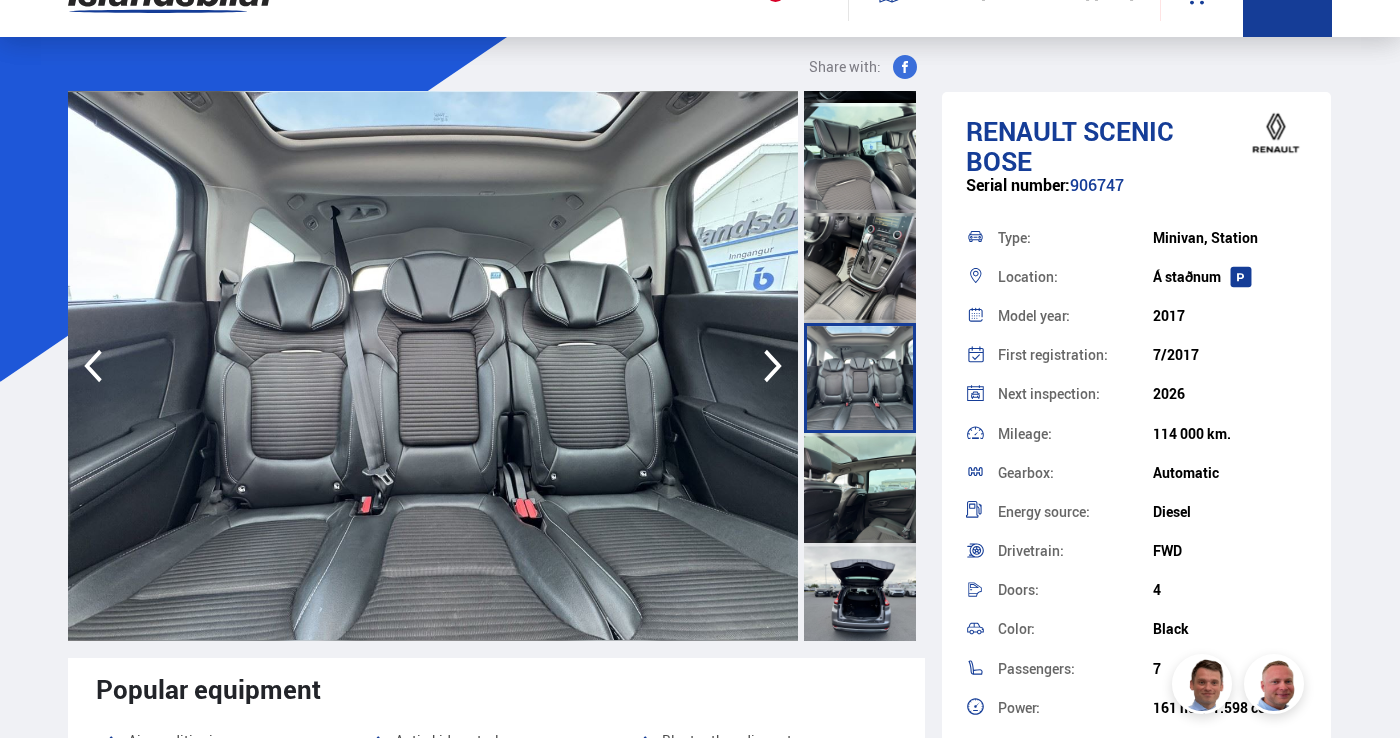 scroll, scrollTop: 1640, scrollLeft: 0, axis: vertical 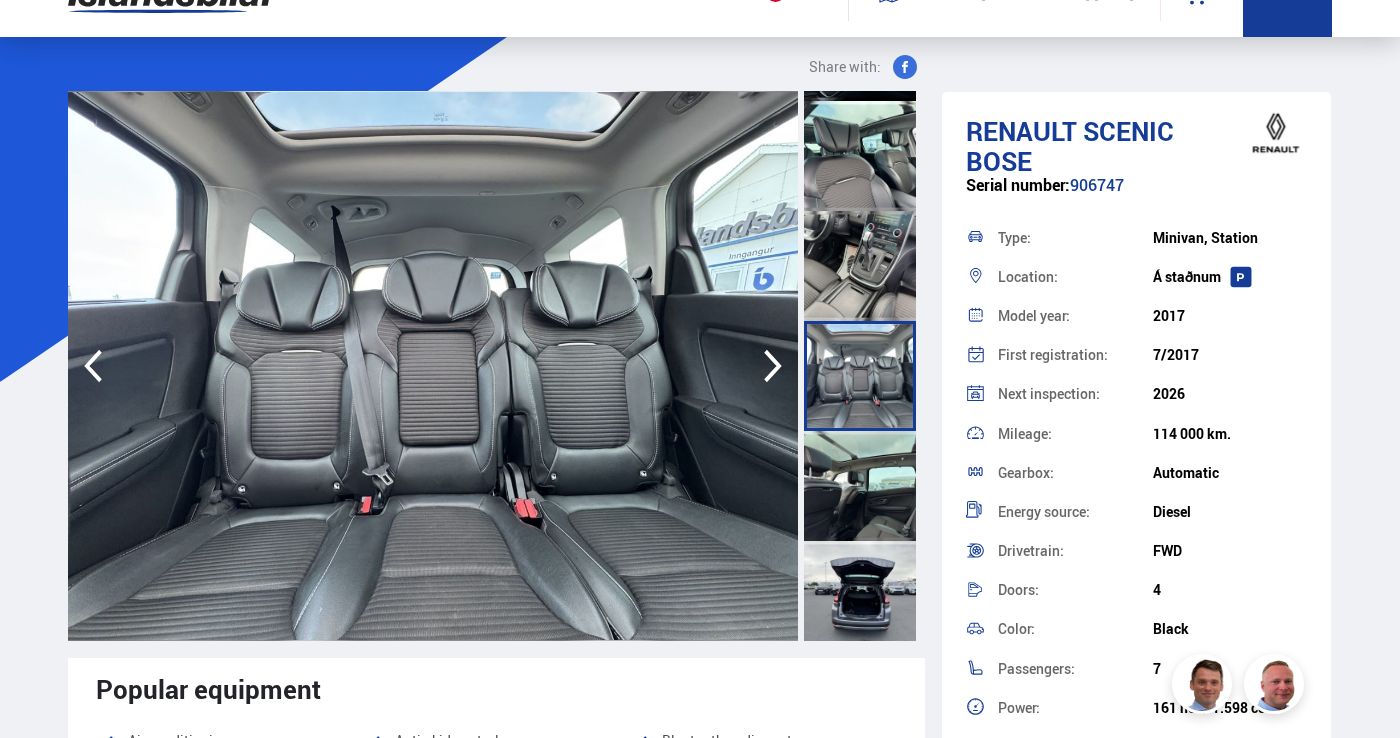 click at bounding box center (860, 596) 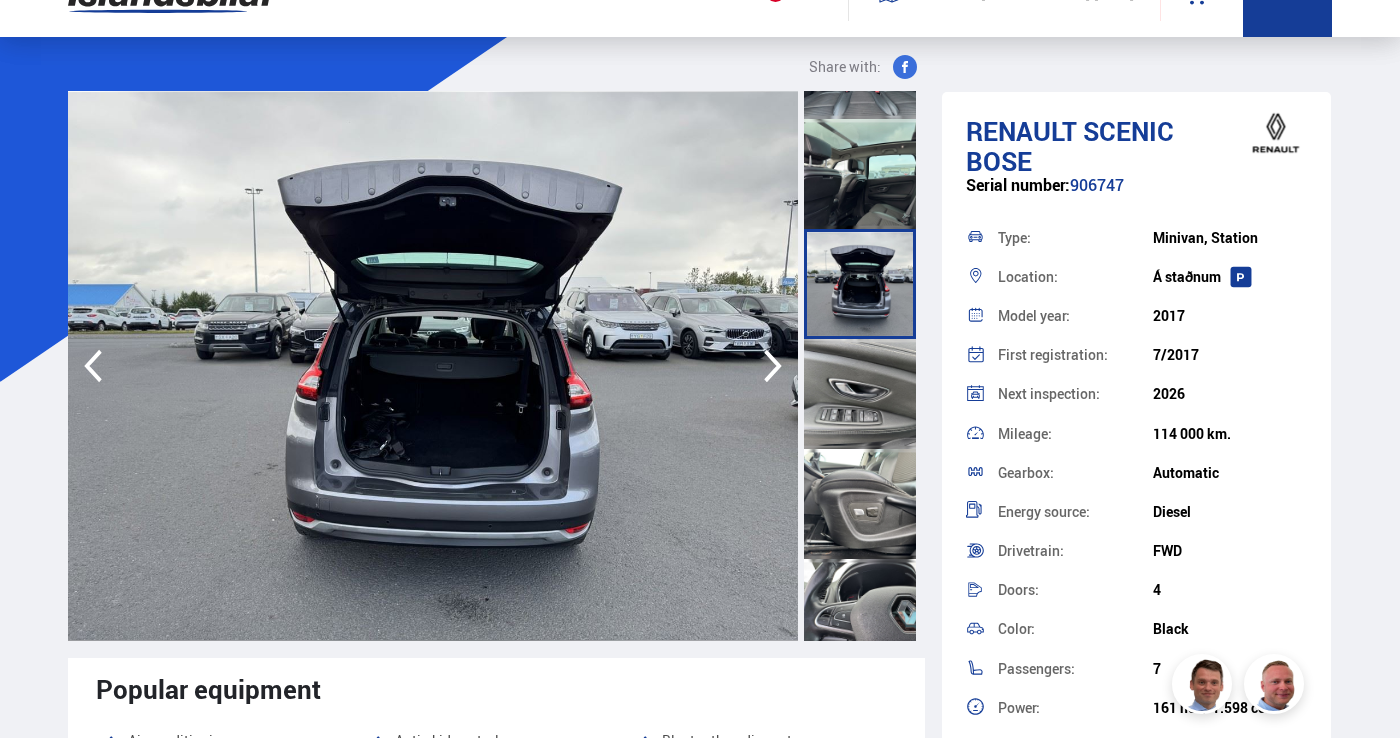 scroll, scrollTop: 1955, scrollLeft: 0, axis: vertical 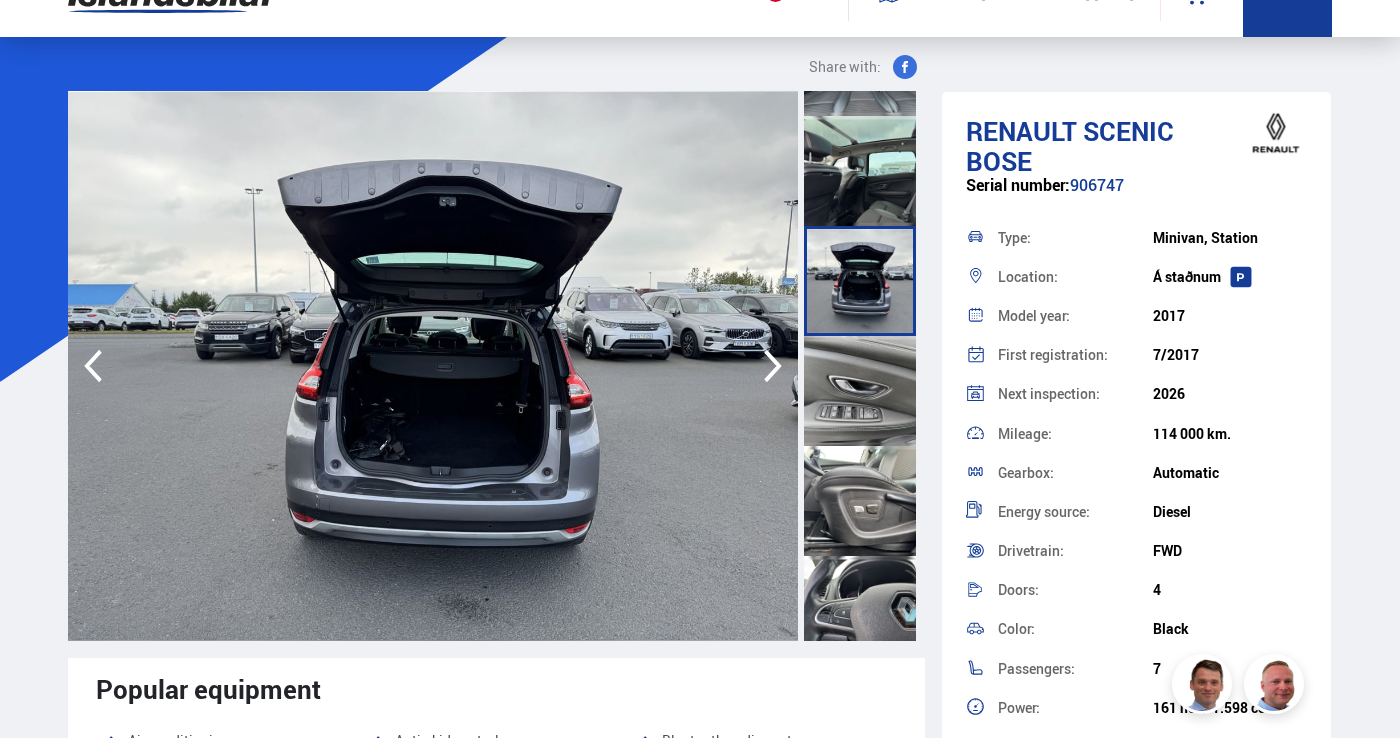 click at bounding box center (860, 611) 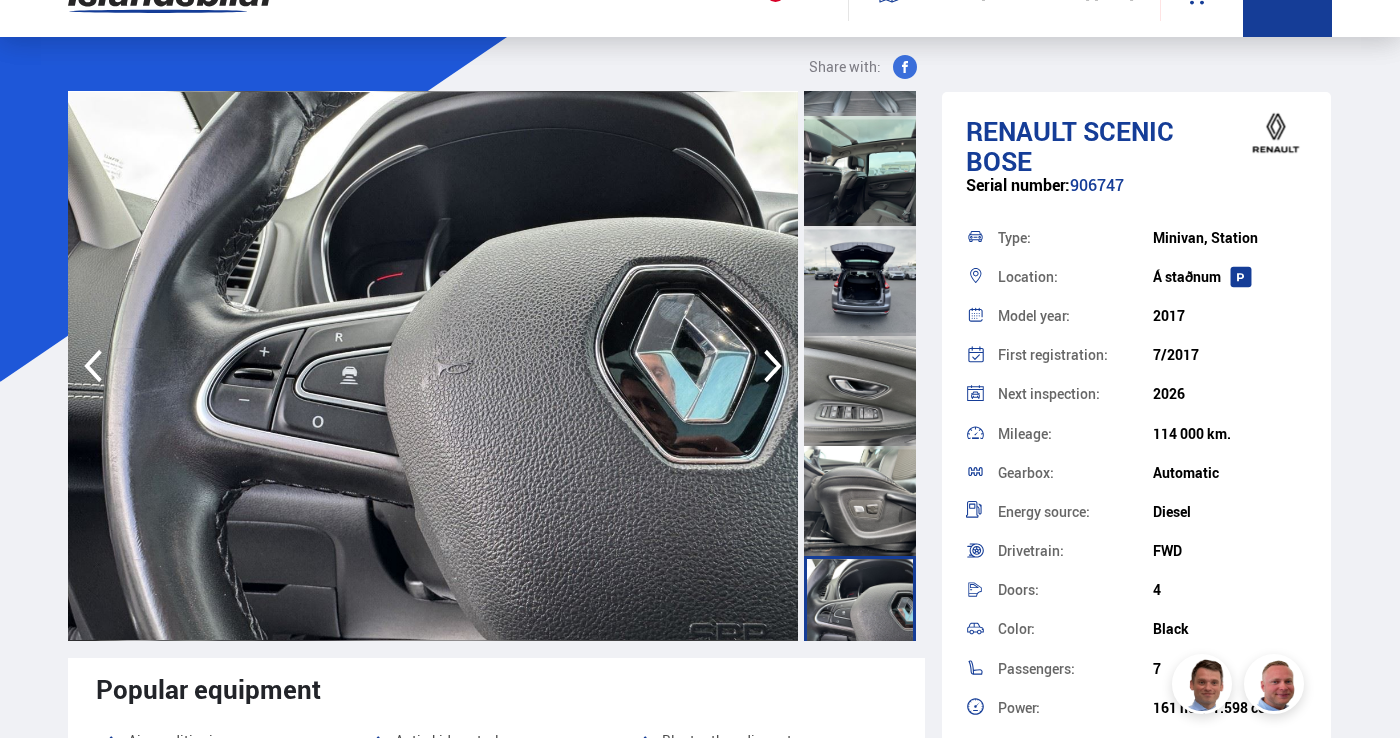 click at bounding box center (860, 501) 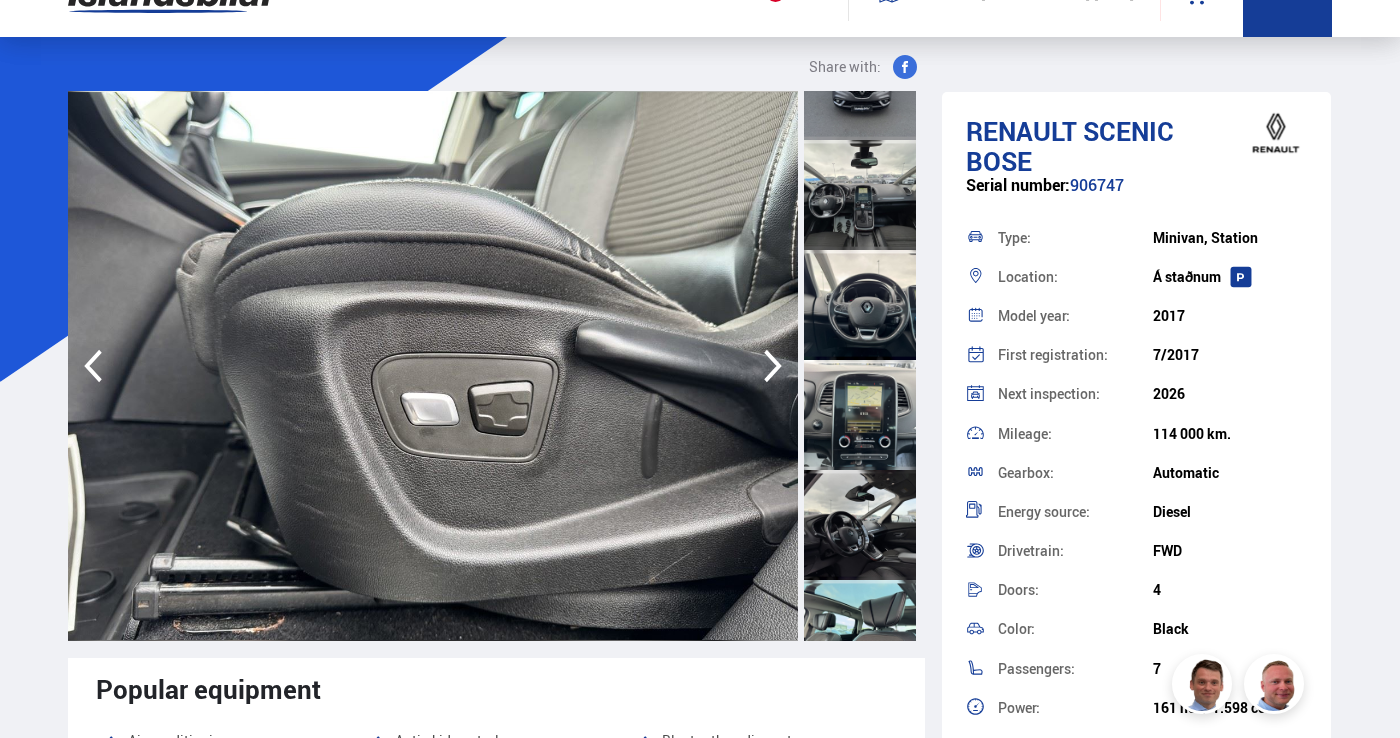 scroll, scrollTop: 620, scrollLeft: 0, axis: vertical 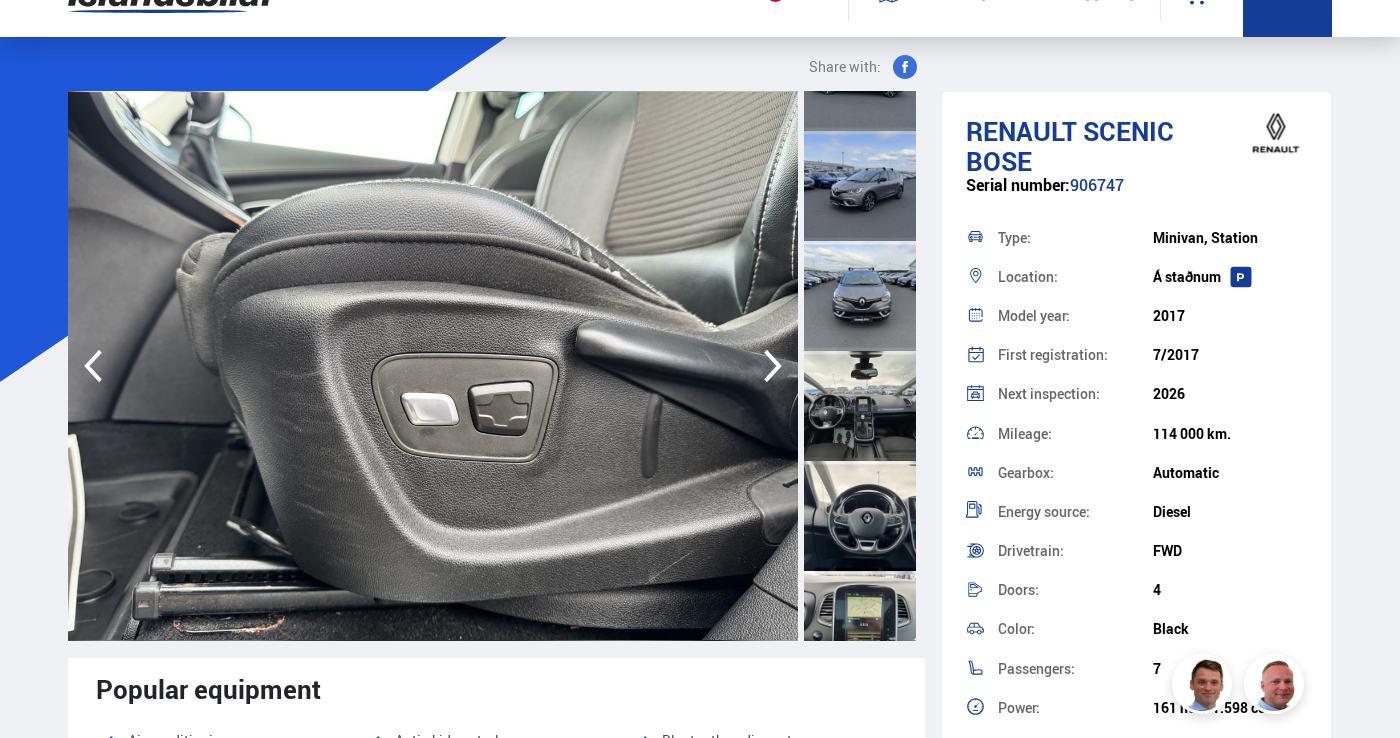click at bounding box center (860, 406) 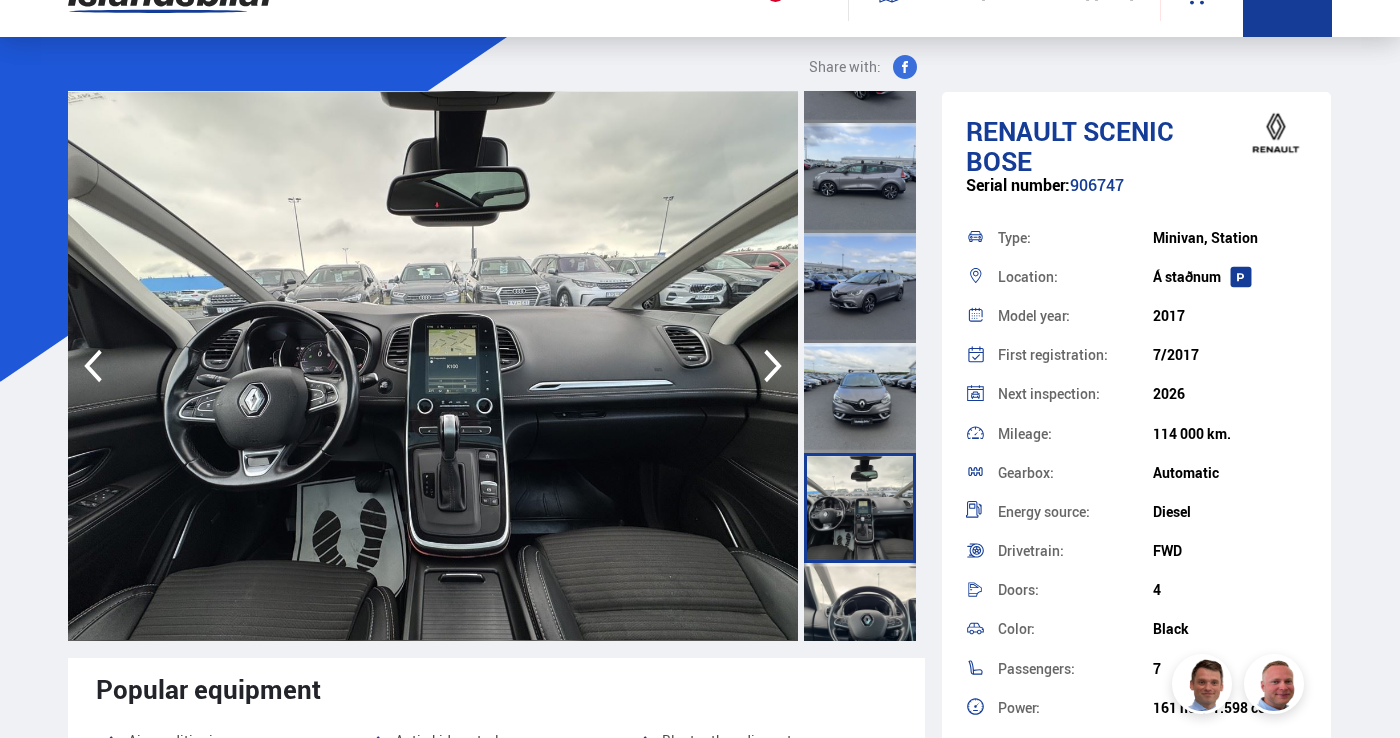 click at bounding box center [860, 398] 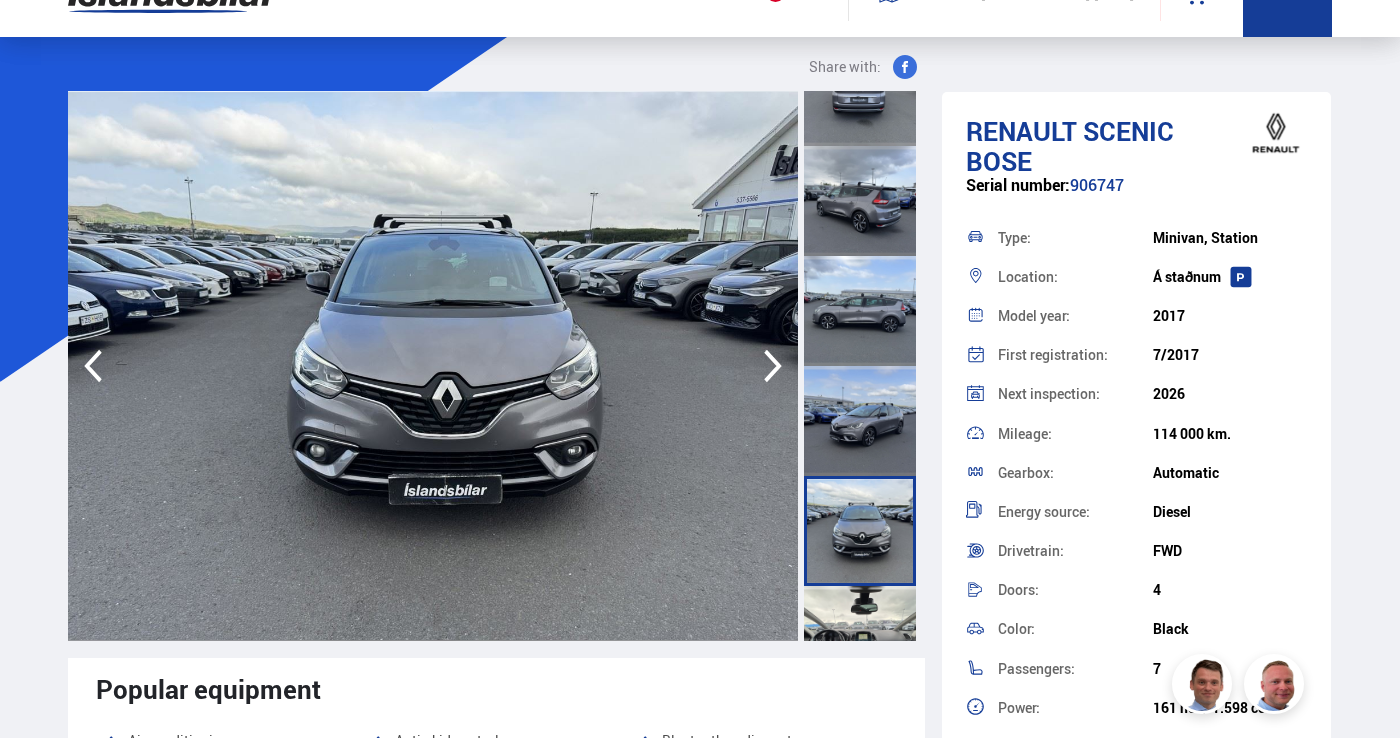 scroll, scrollTop: 387, scrollLeft: 0, axis: vertical 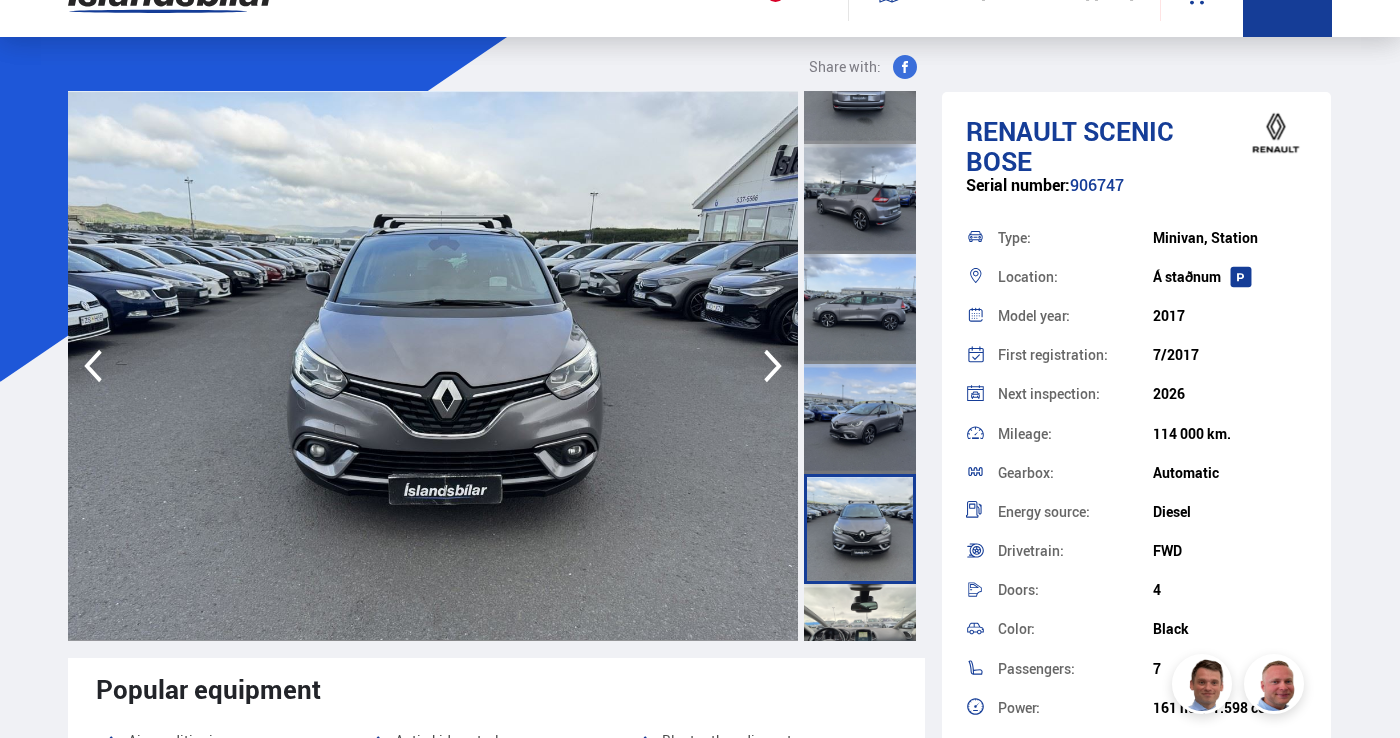 click at bounding box center (860, 419) 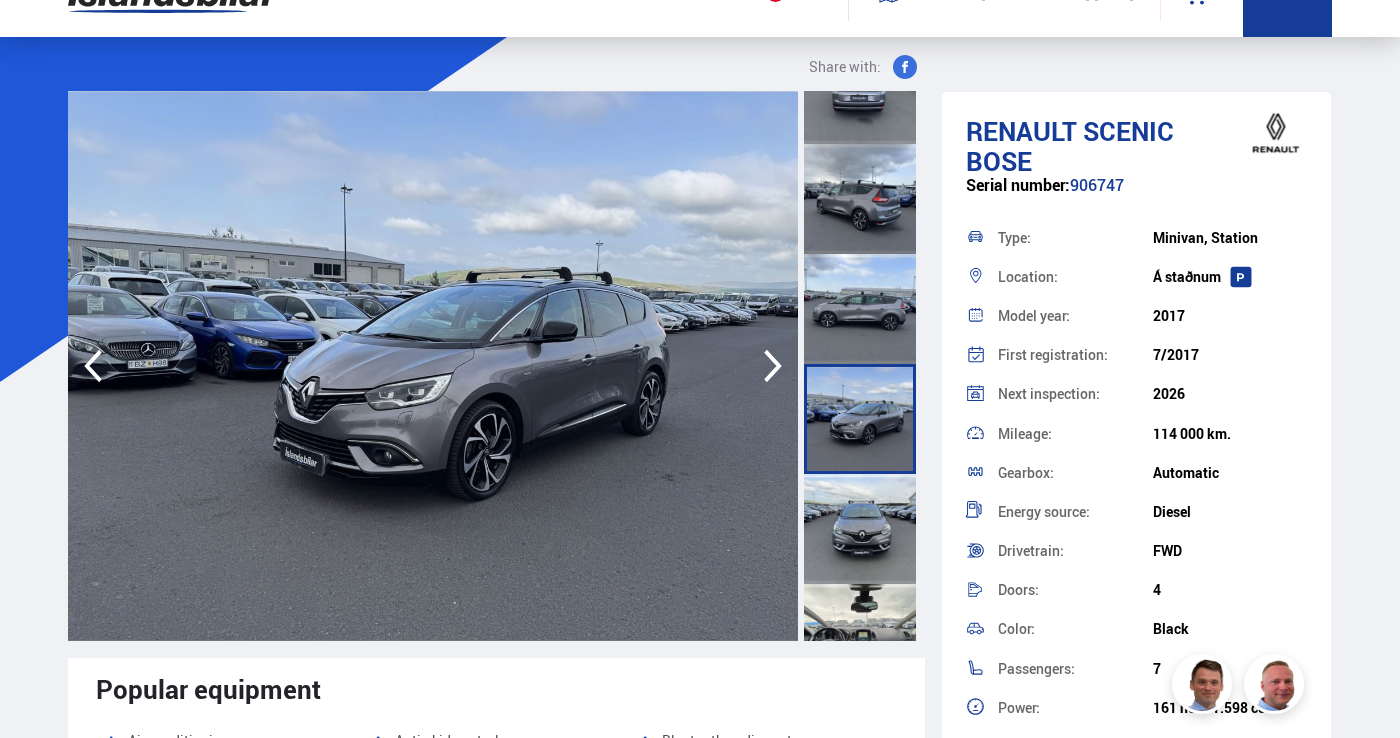 click at bounding box center (860, 309) 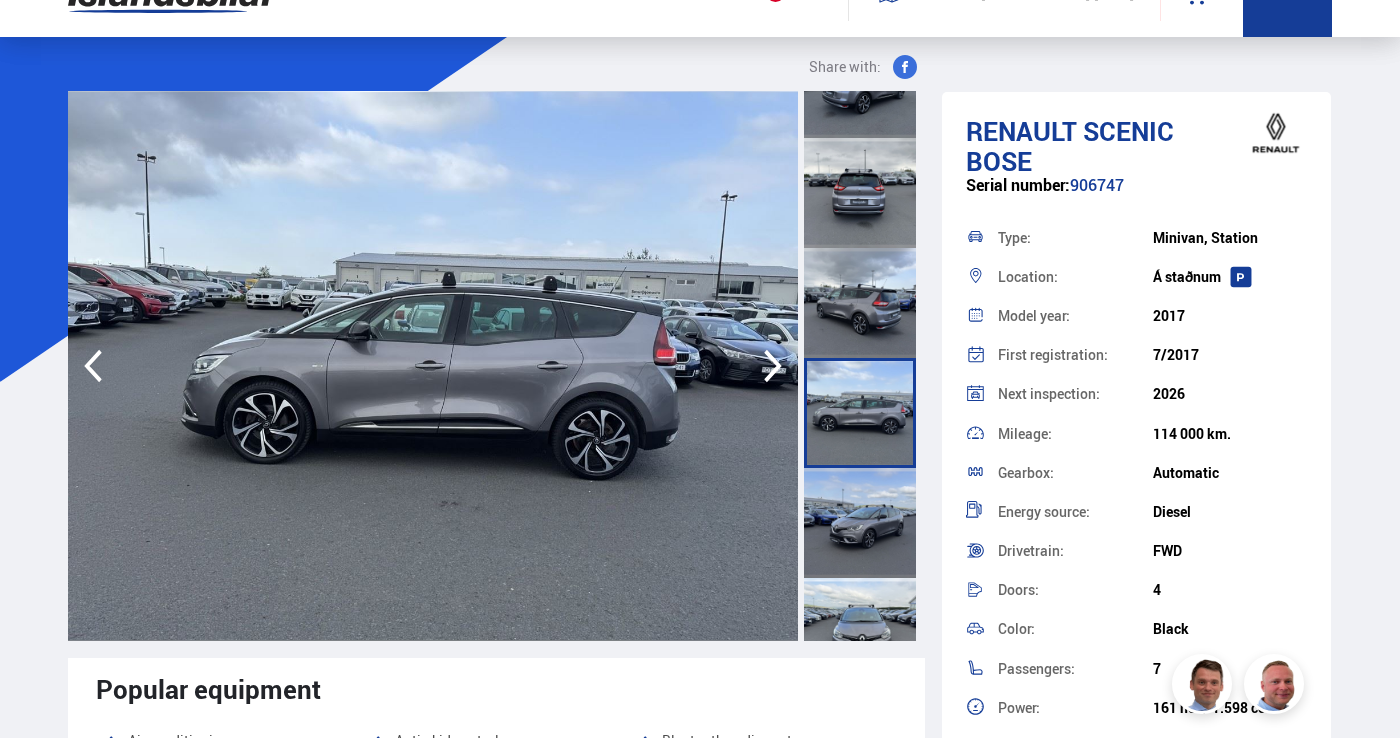scroll, scrollTop: 282, scrollLeft: 0, axis: vertical 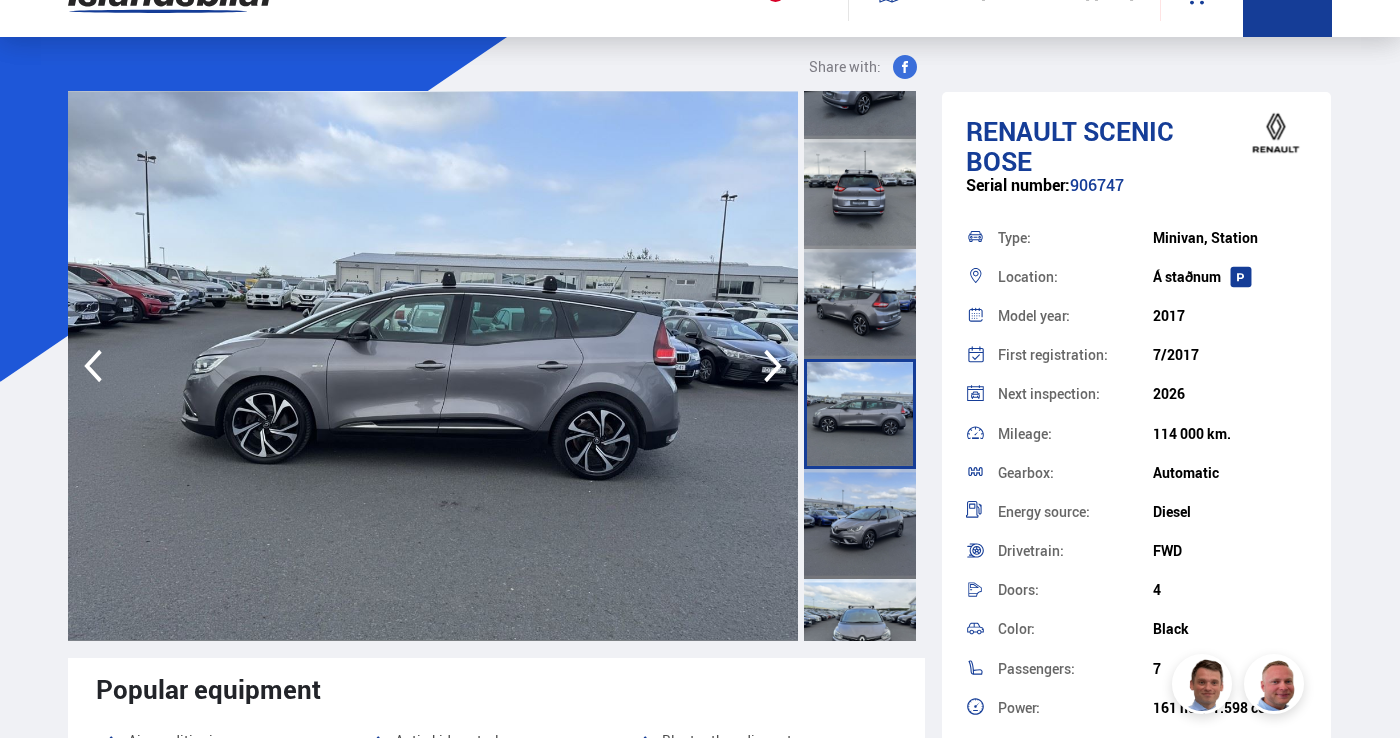 click at bounding box center [860, 304] 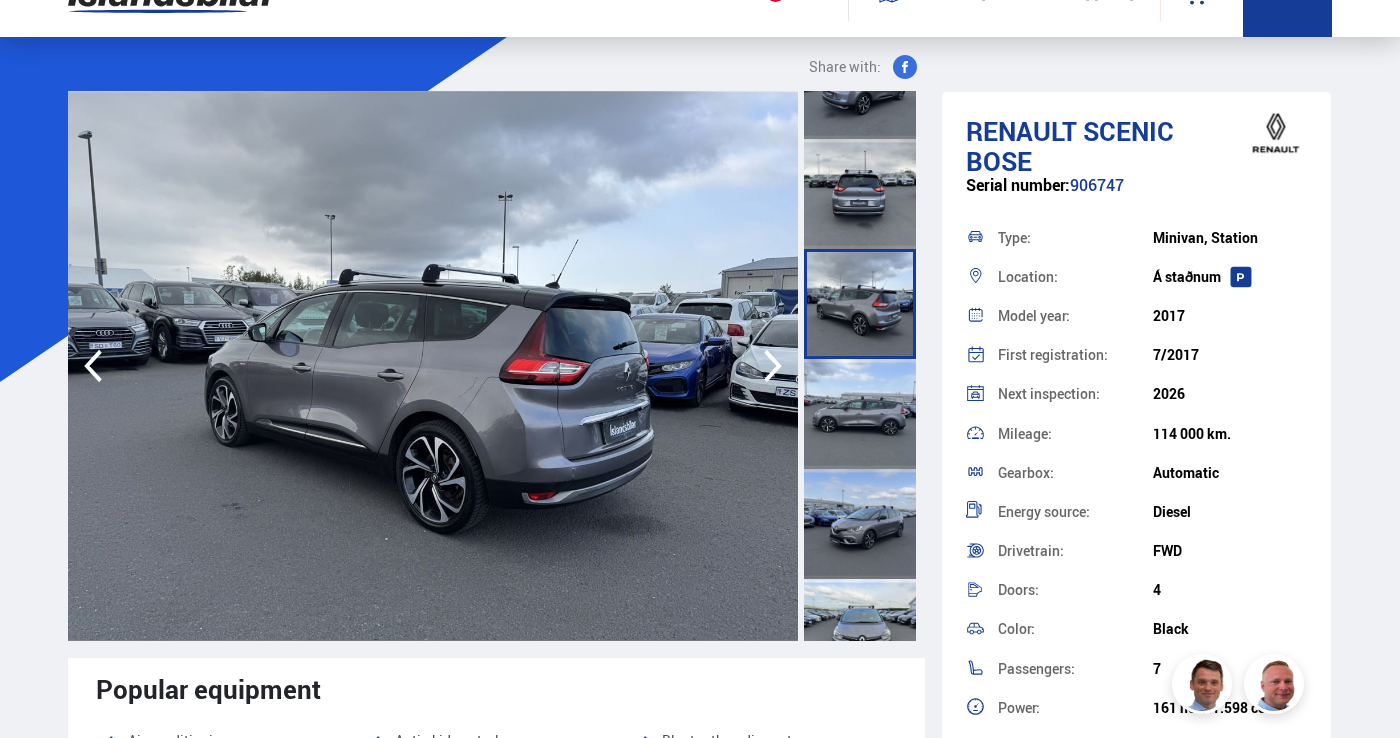 scroll, scrollTop: 0, scrollLeft: 0, axis: both 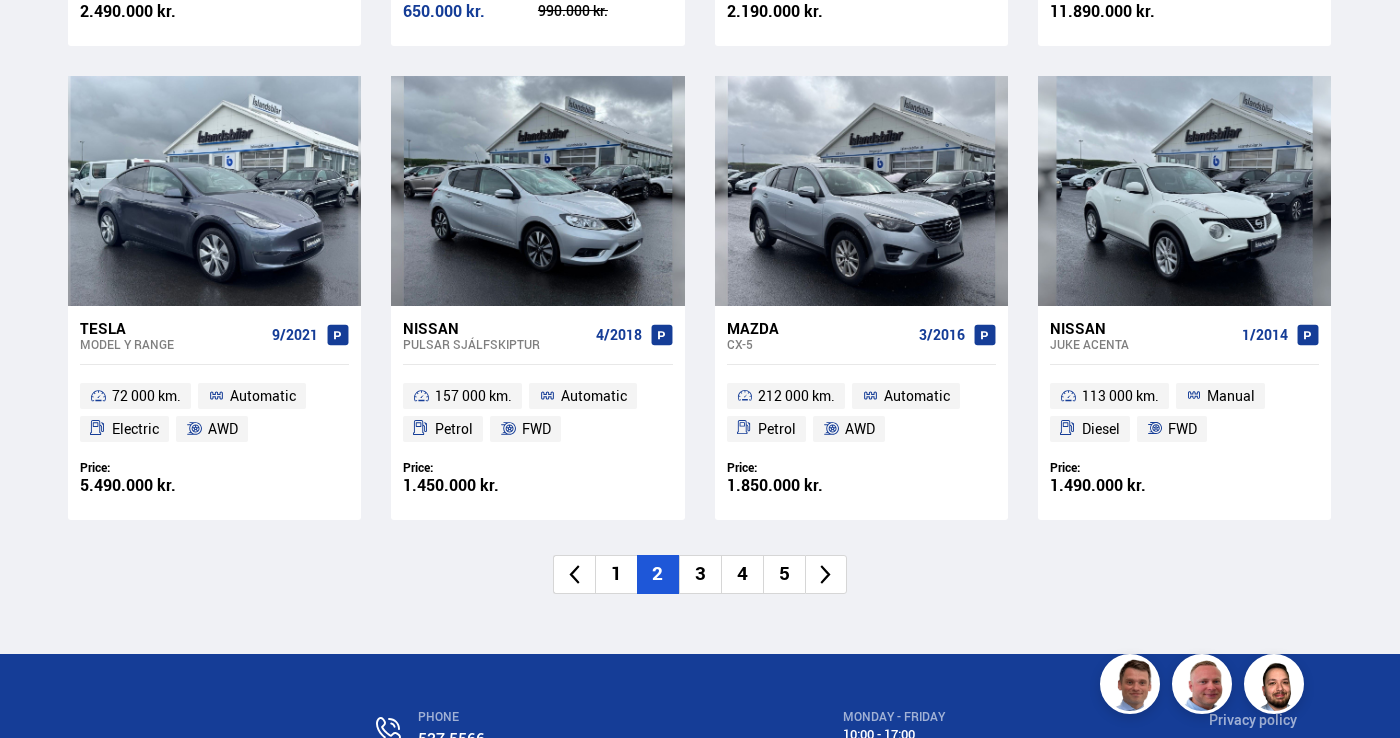 click on "3" at bounding box center [700, 574] 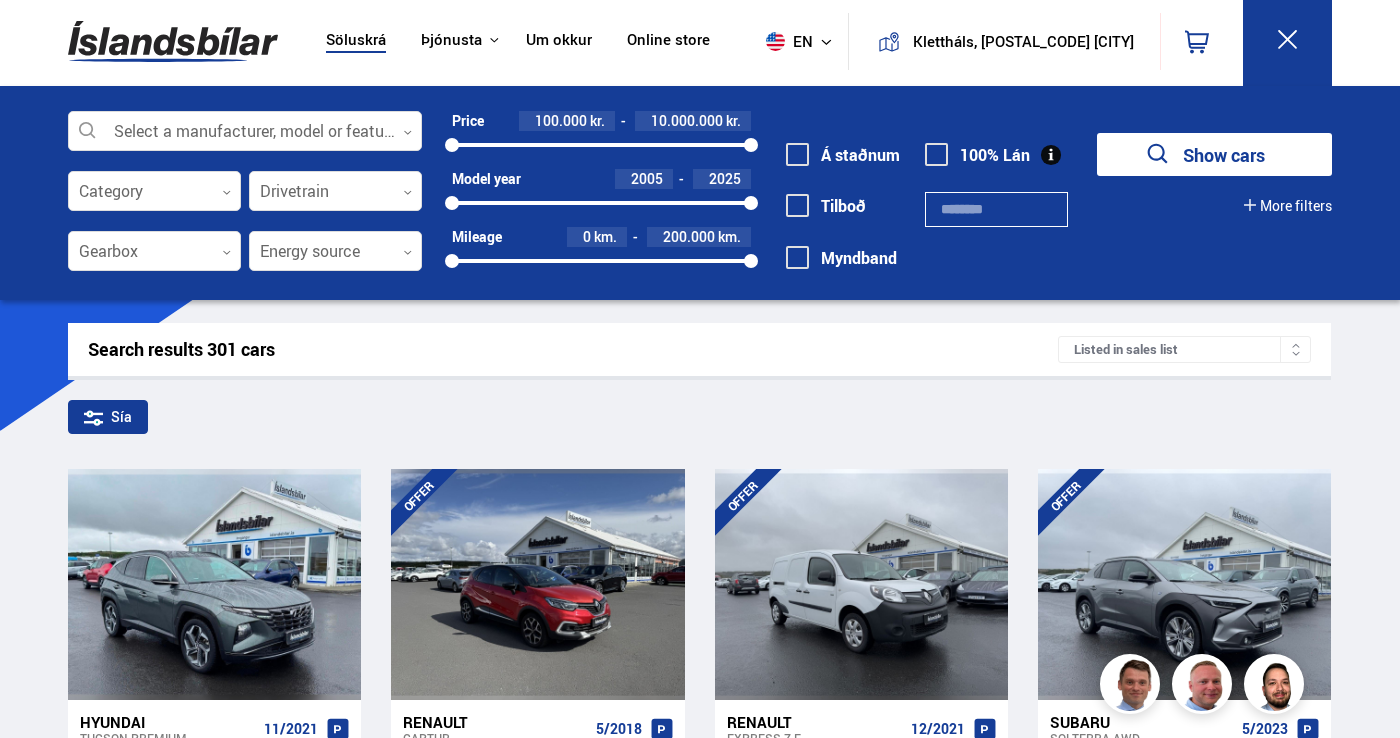 scroll, scrollTop: 0, scrollLeft: 0, axis: both 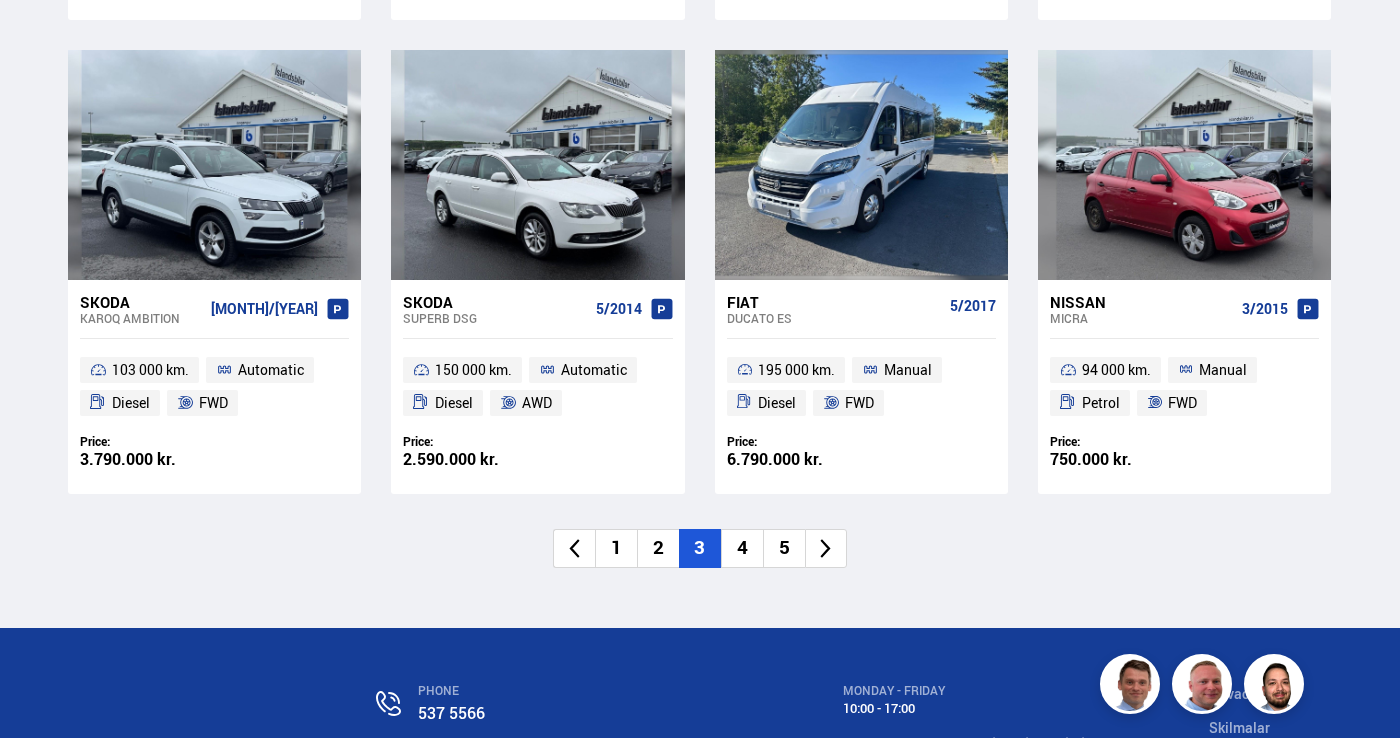 click on "4" at bounding box center [742, 548] 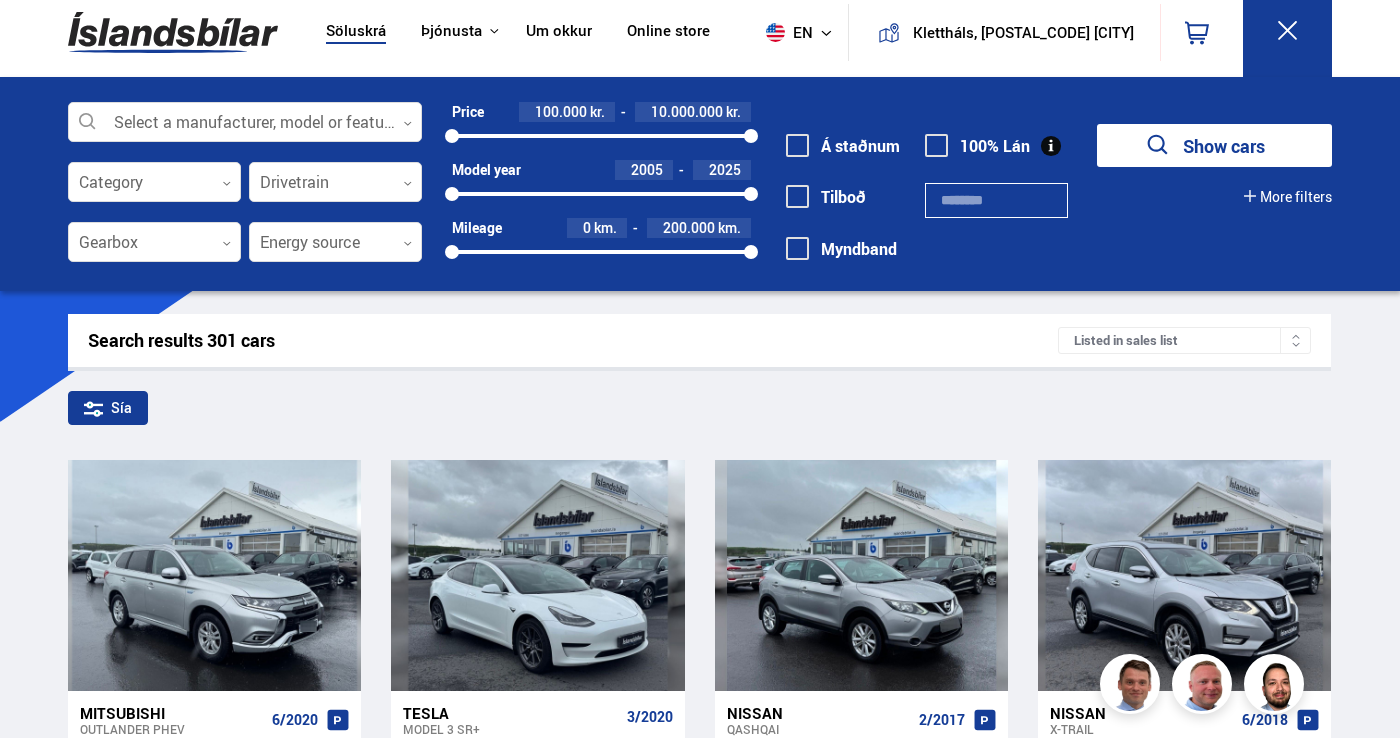 scroll, scrollTop: 0, scrollLeft: 0, axis: both 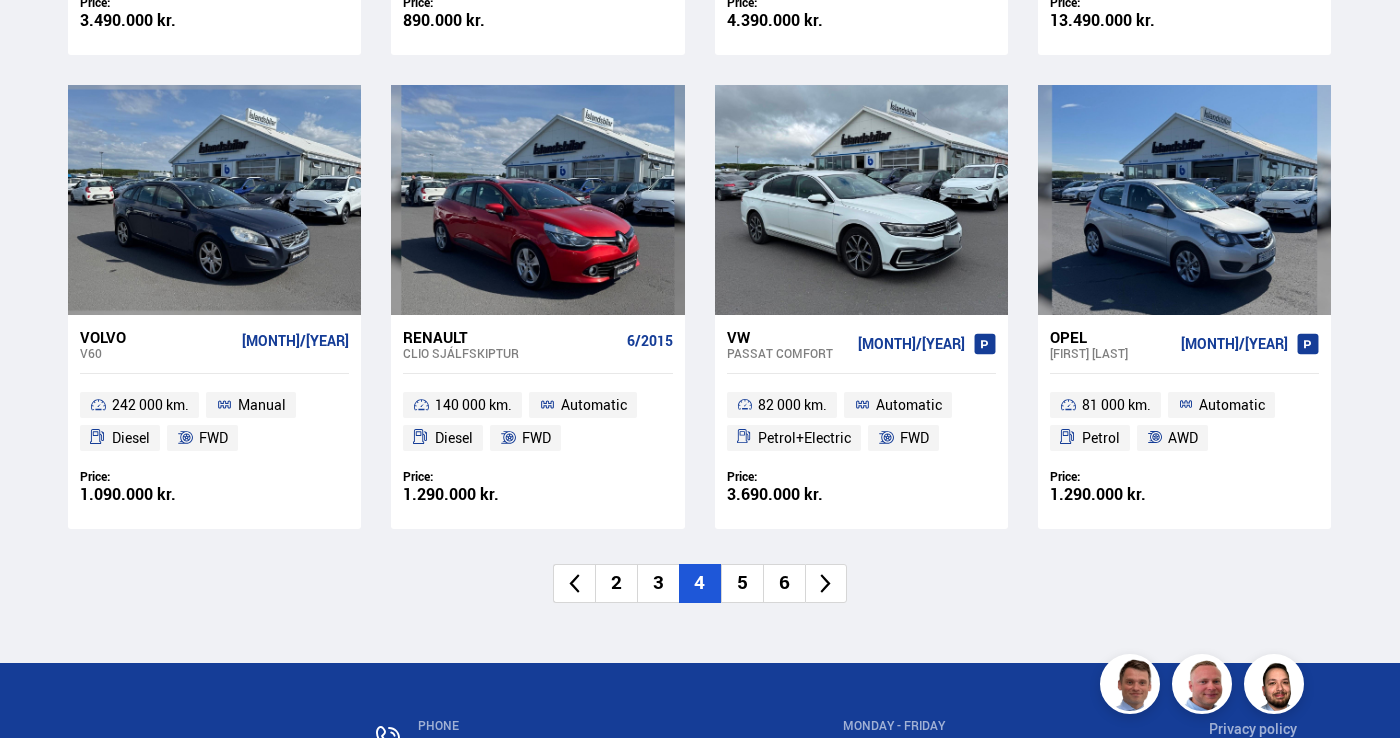click on "5" at bounding box center (742, 583) 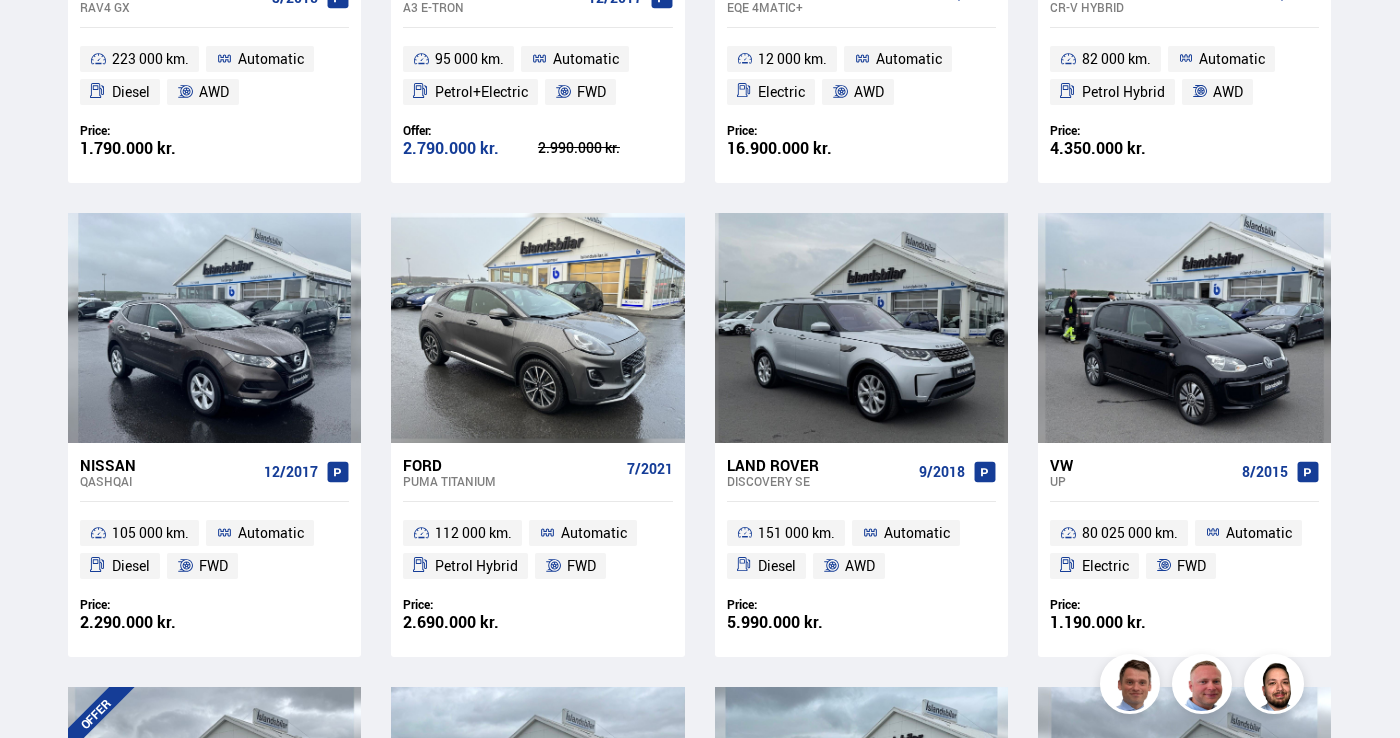 scroll, scrollTop: 3, scrollLeft: 0, axis: vertical 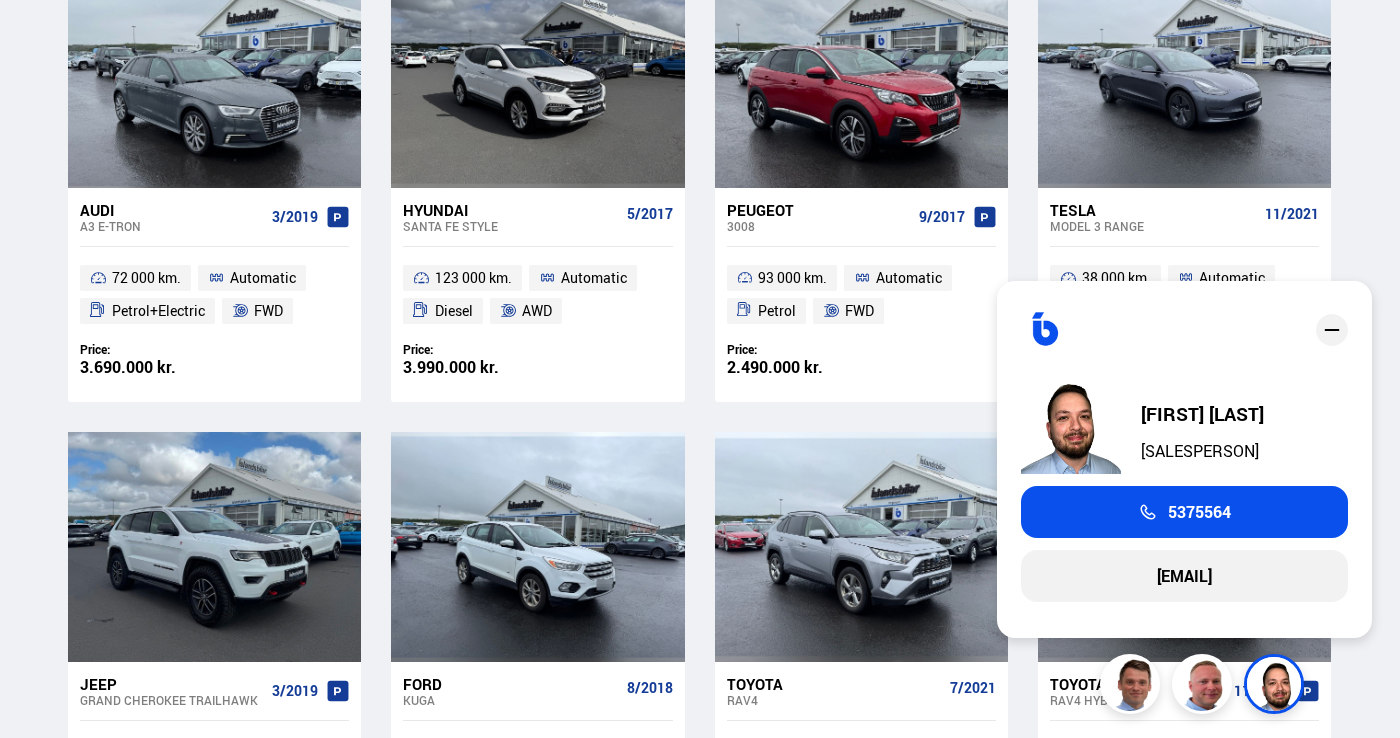 click 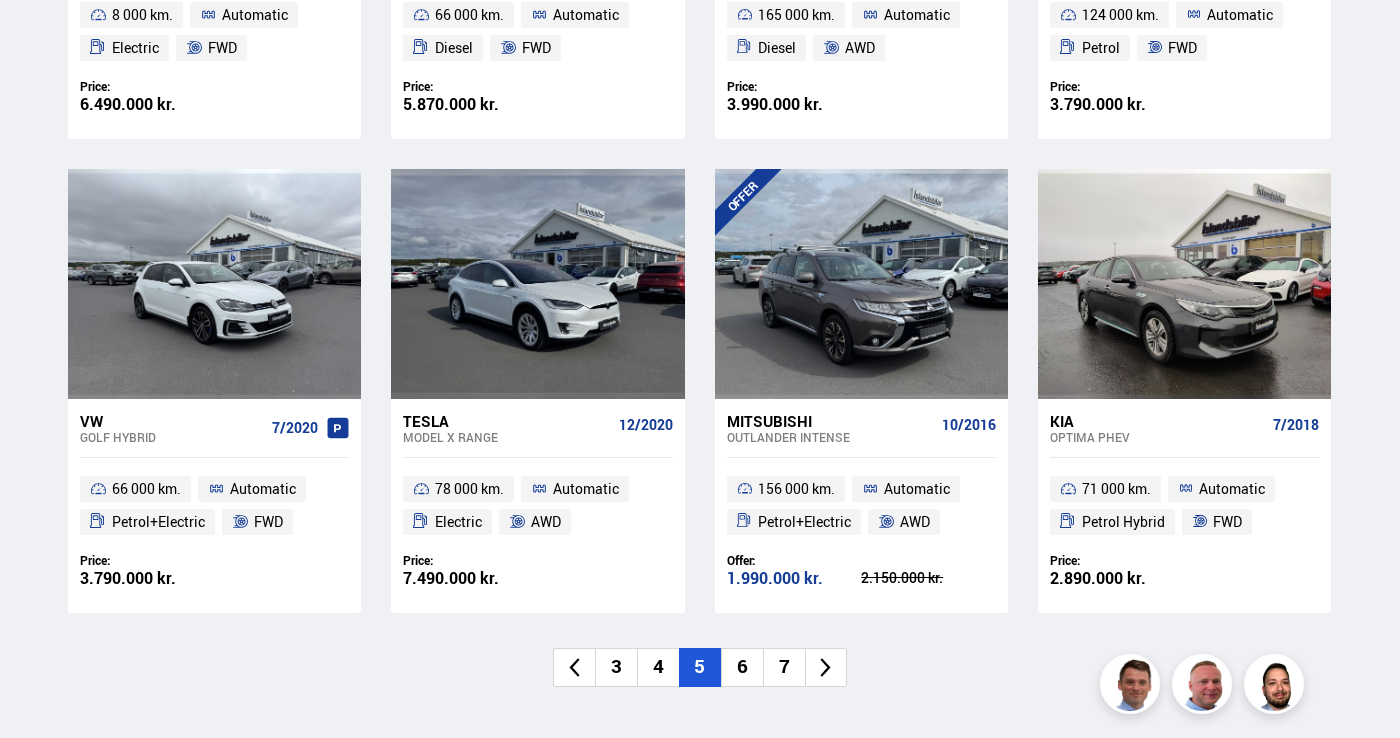 scroll, scrollTop: 2676, scrollLeft: 0, axis: vertical 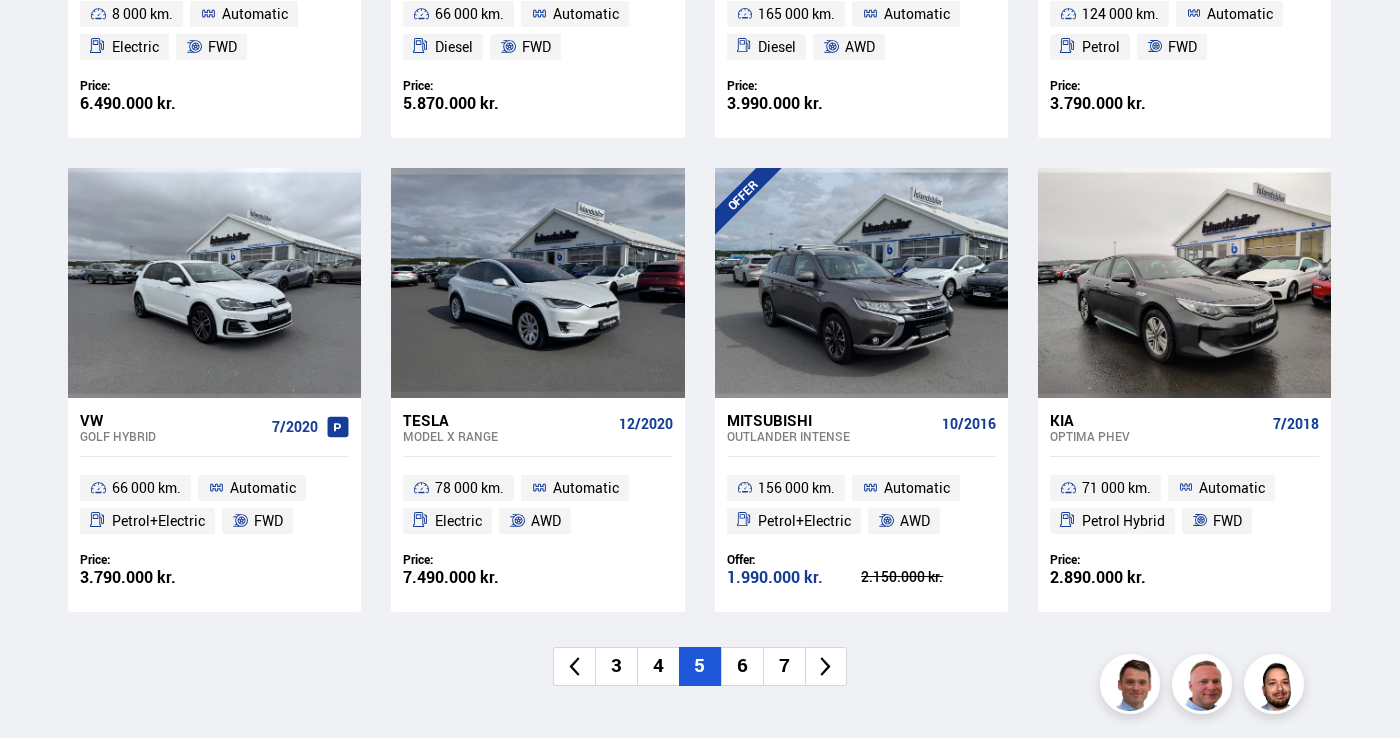 click on "6" at bounding box center [742, 666] 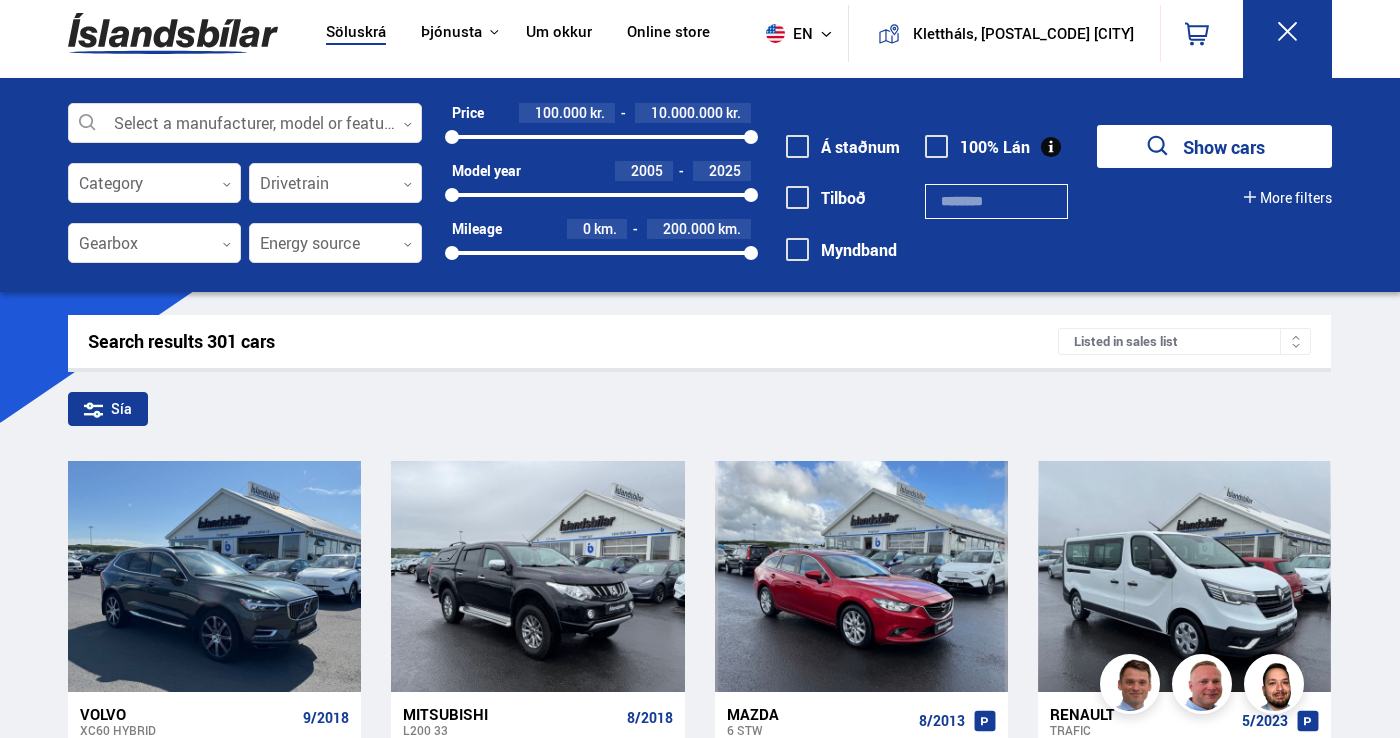 scroll, scrollTop: 0, scrollLeft: 0, axis: both 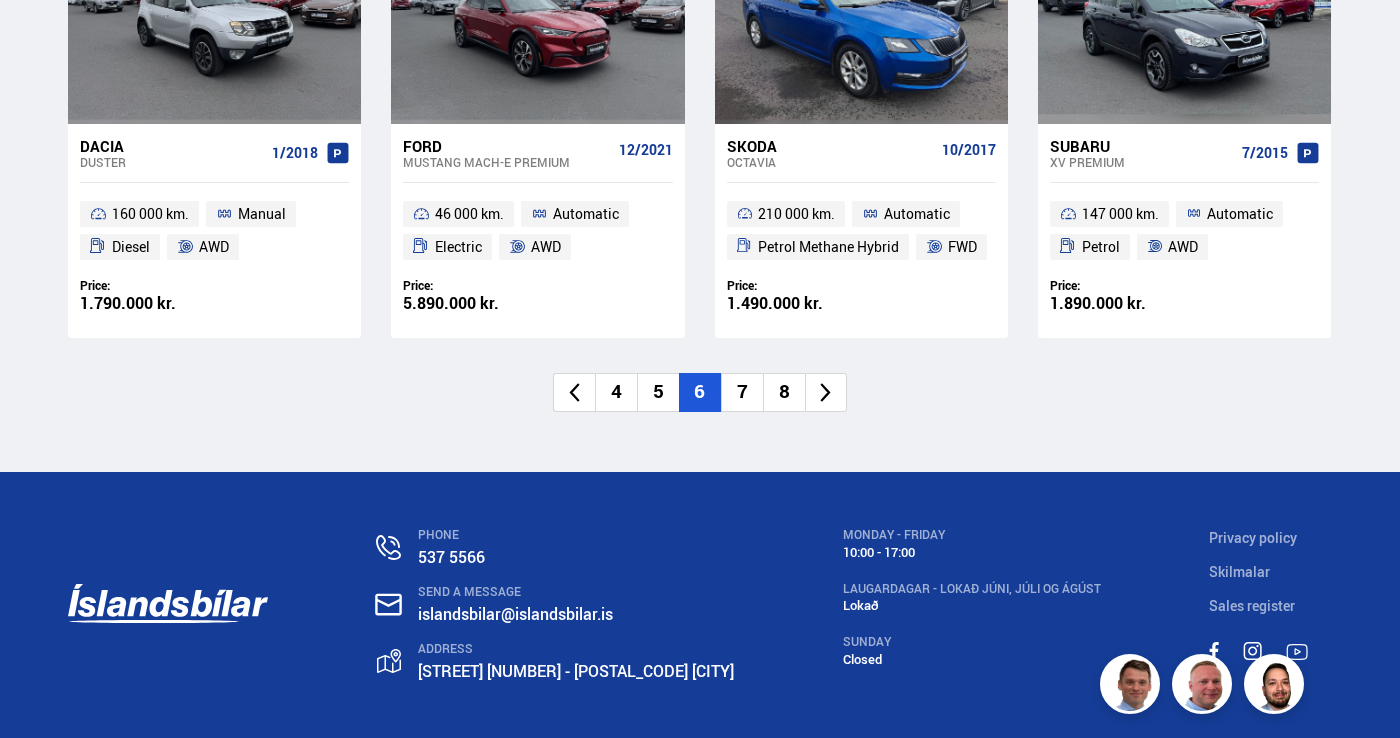 click on "7" at bounding box center (742, 392) 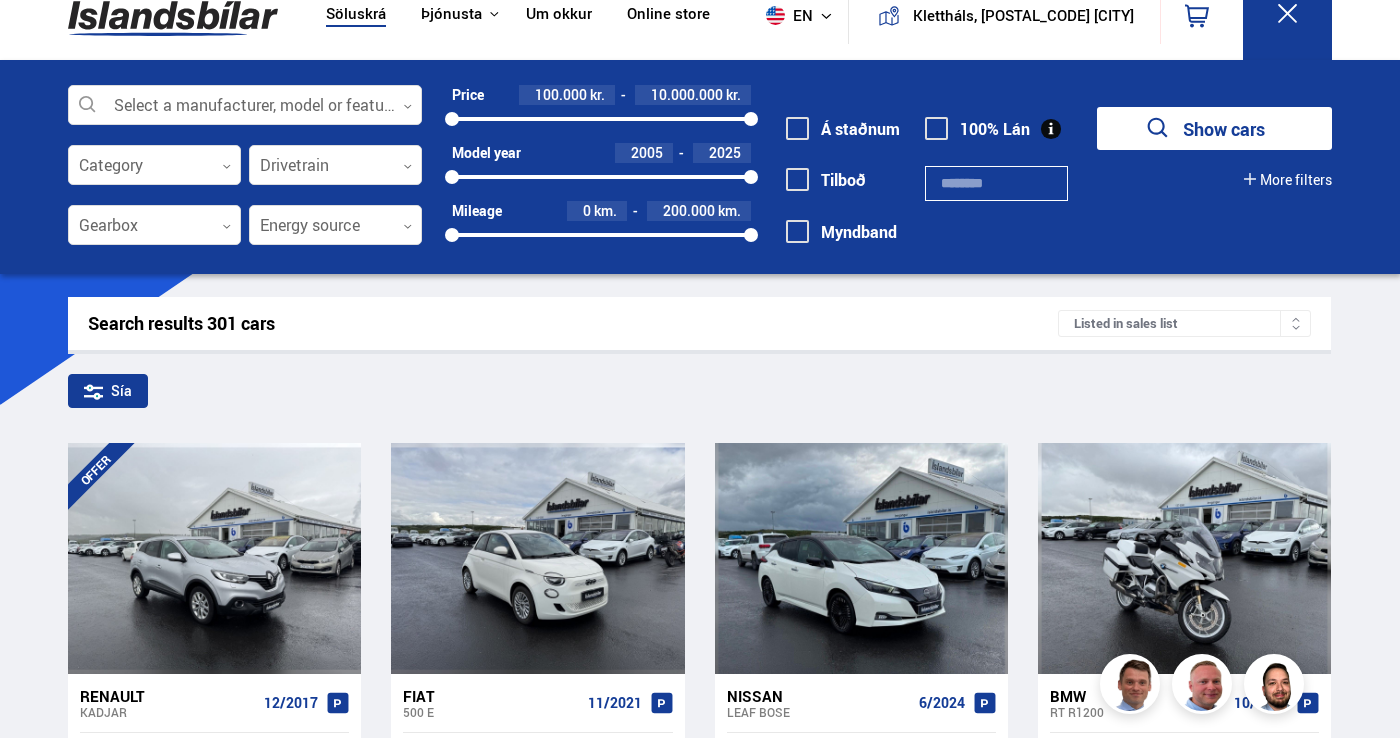 scroll, scrollTop: 0, scrollLeft: 0, axis: both 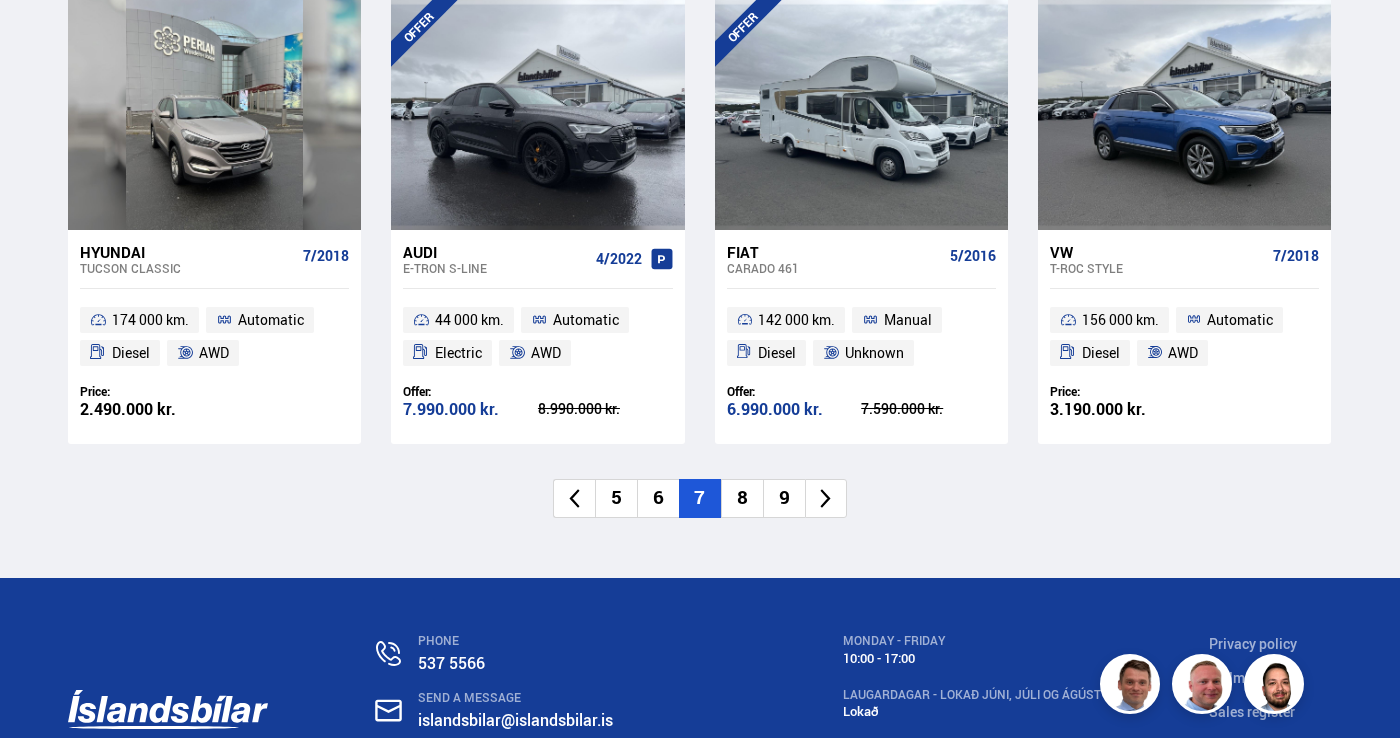 click on "8" at bounding box center [742, 498] 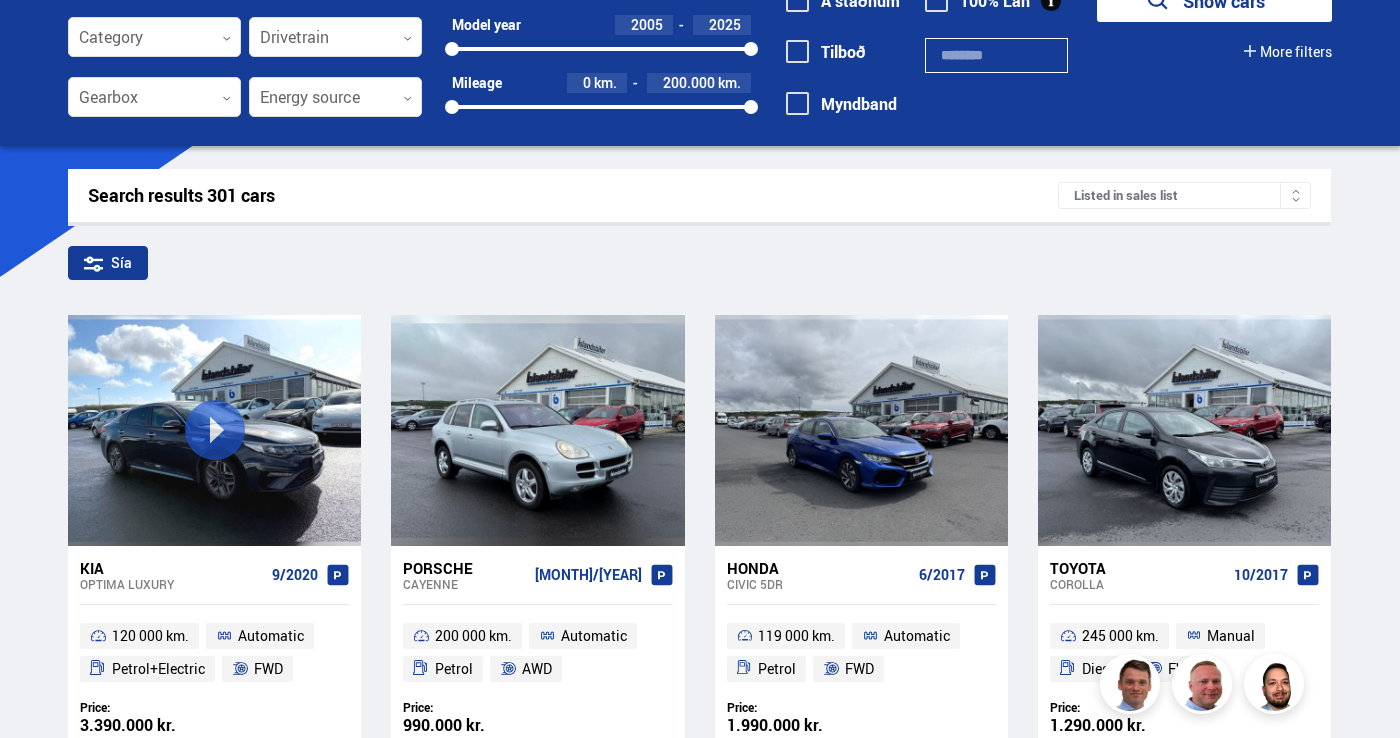 scroll, scrollTop: 0, scrollLeft: 0, axis: both 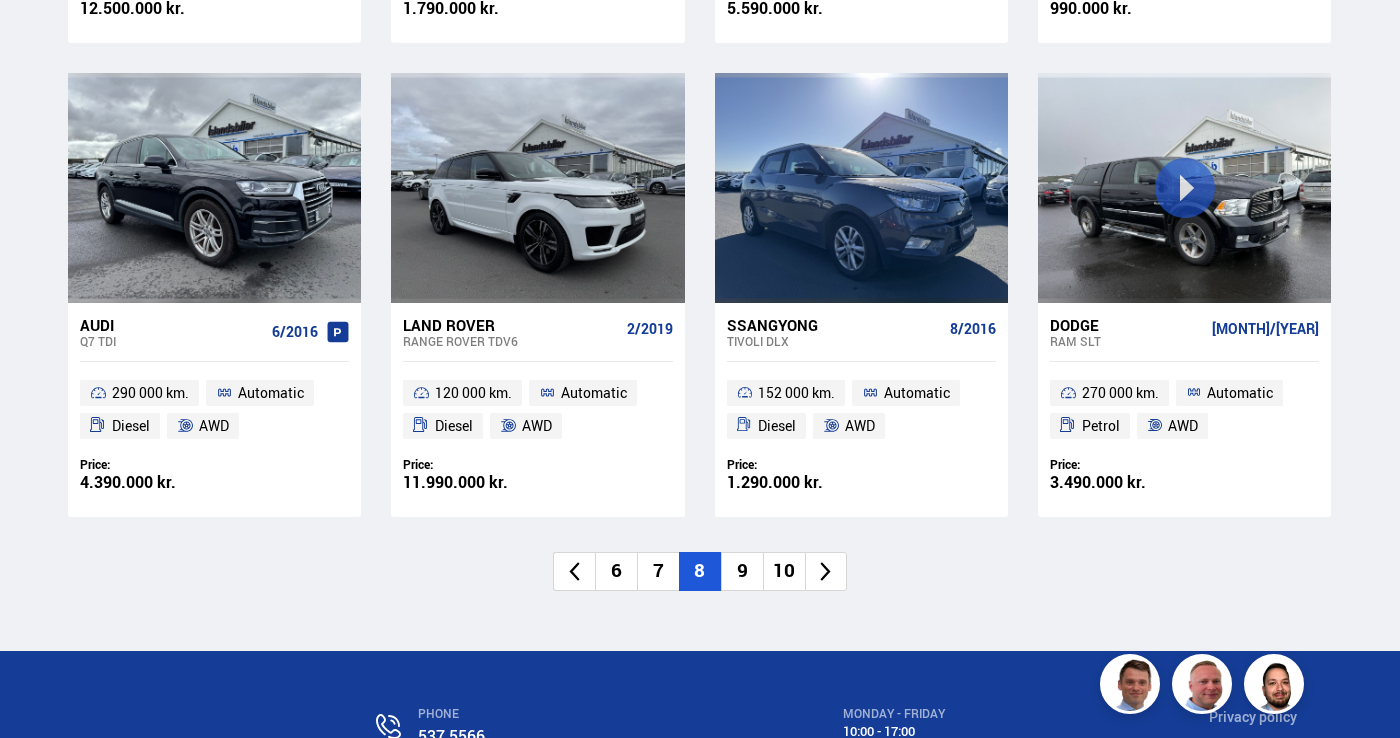 click on "9" at bounding box center (742, 571) 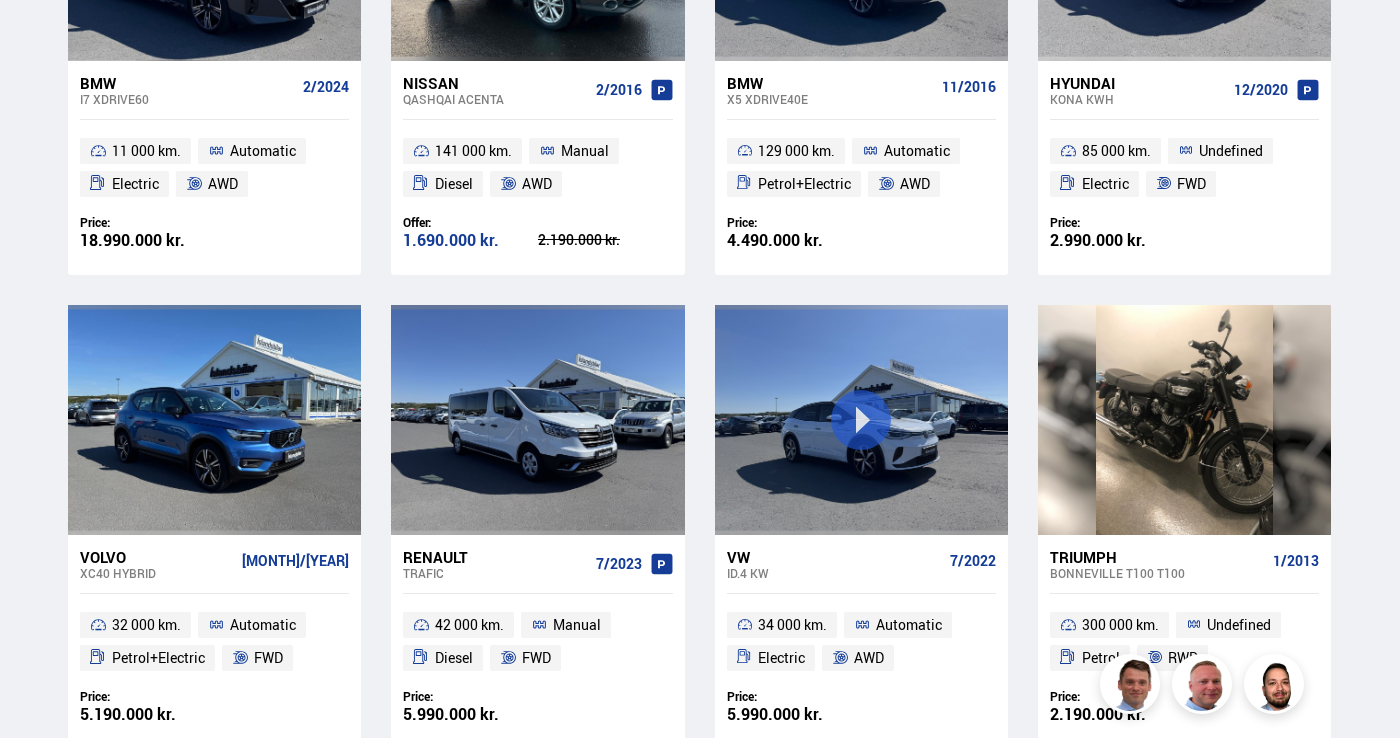 scroll, scrollTop: 3, scrollLeft: 0, axis: vertical 